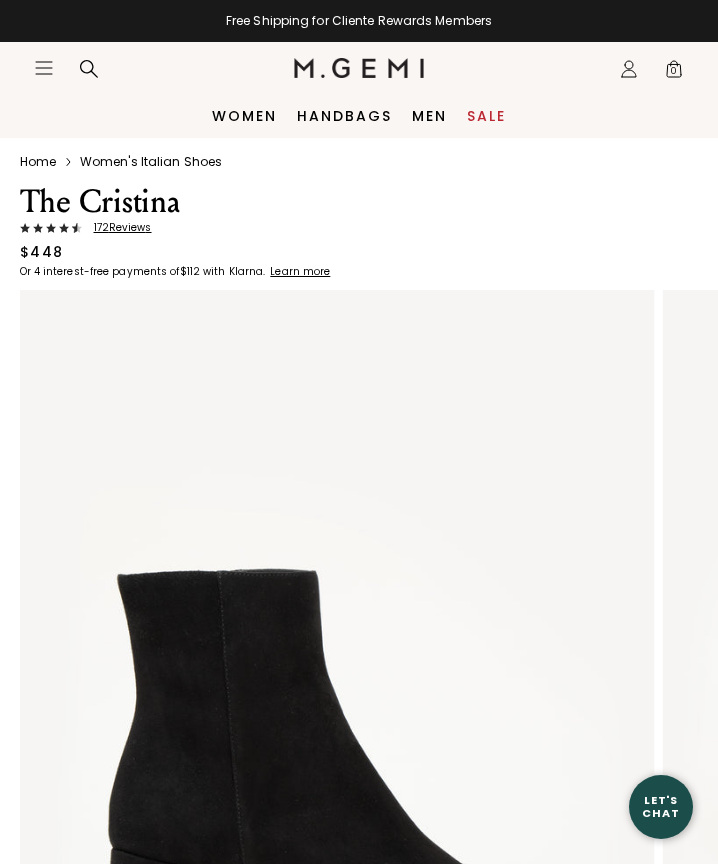 scroll, scrollTop: 0, scrollLeft: 0, axis: both 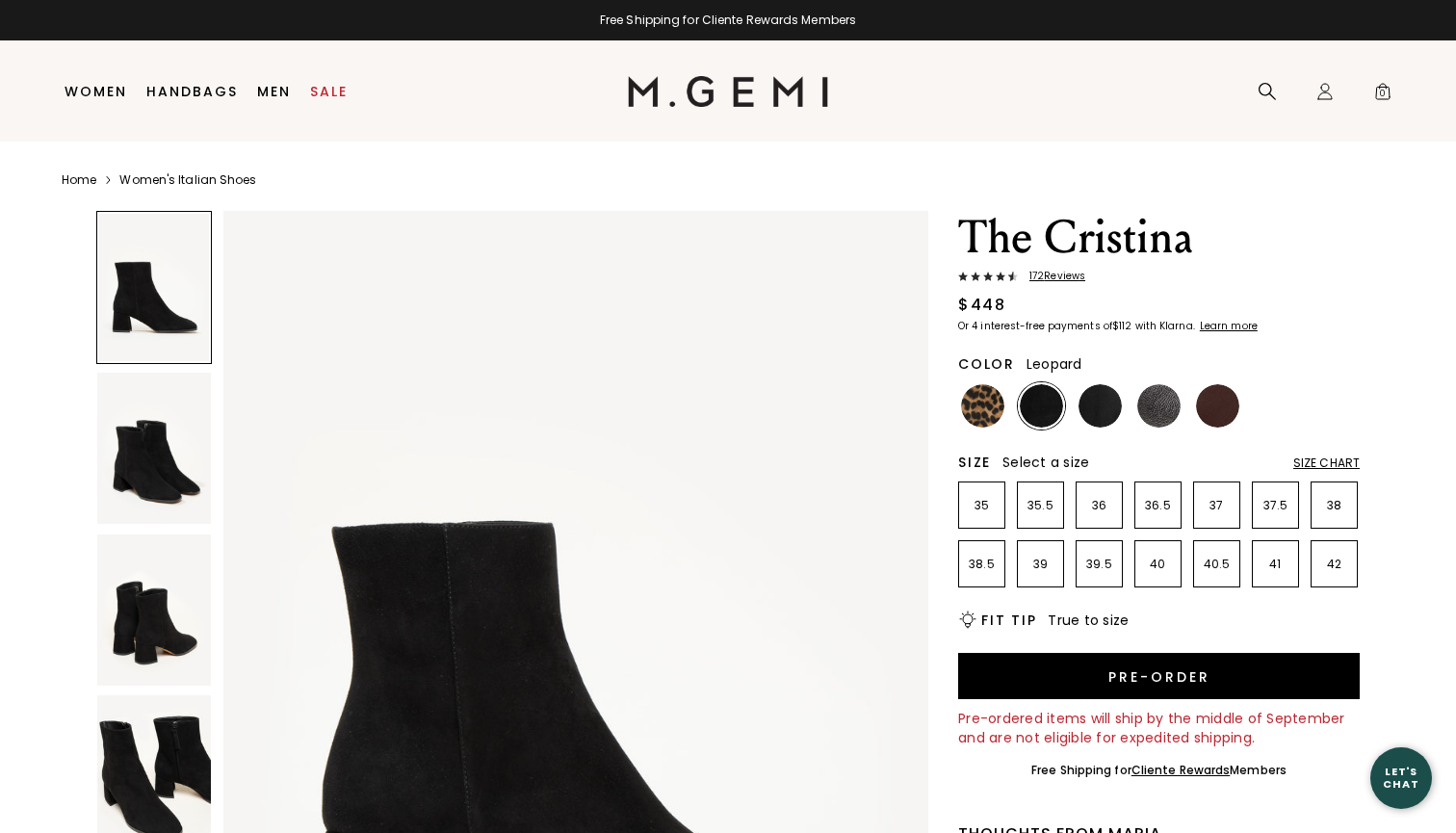 click at bounding box center [982, 405] 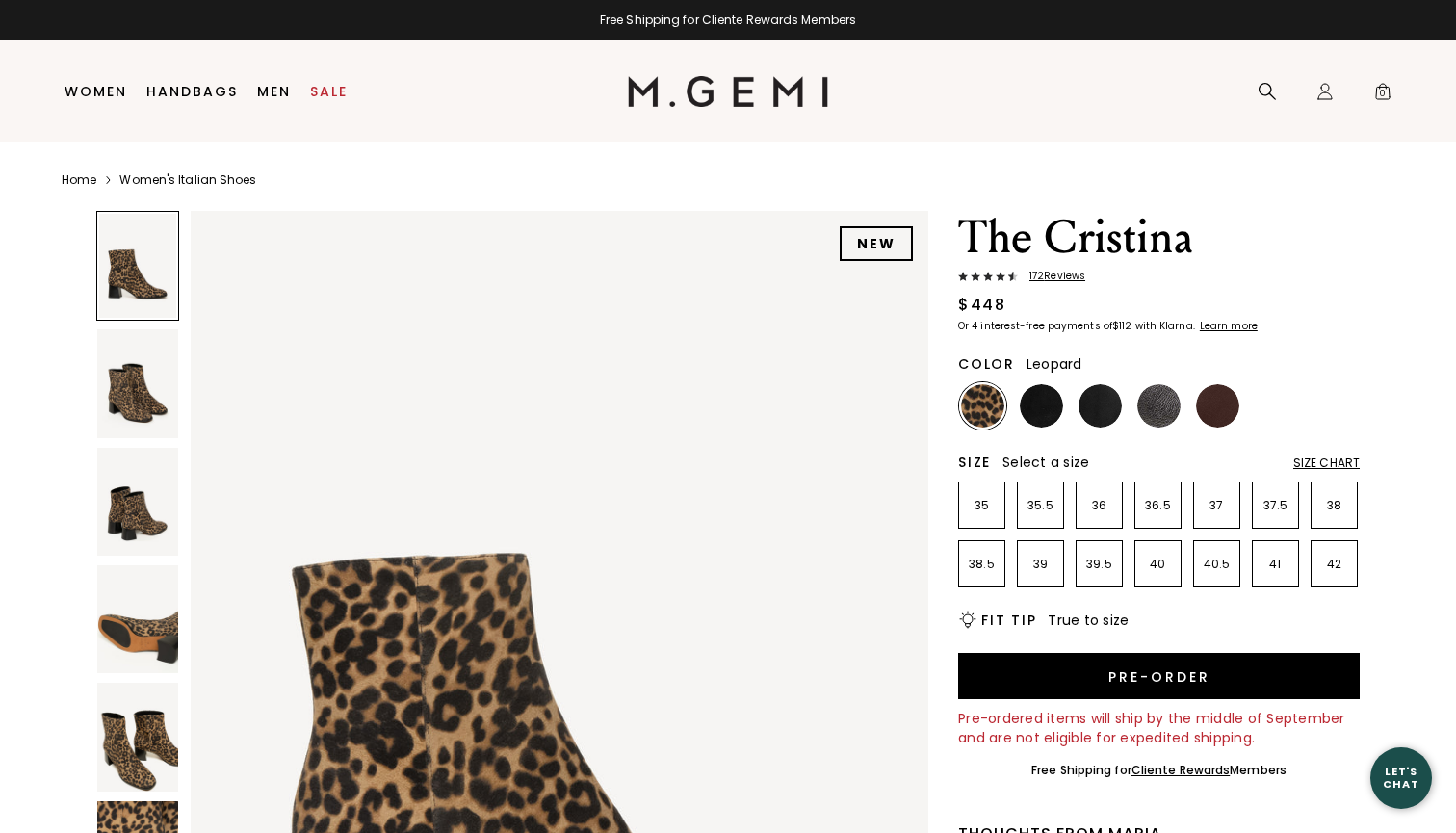 scroll, scrollTop: 0, scrollLeft: 0, axis: both 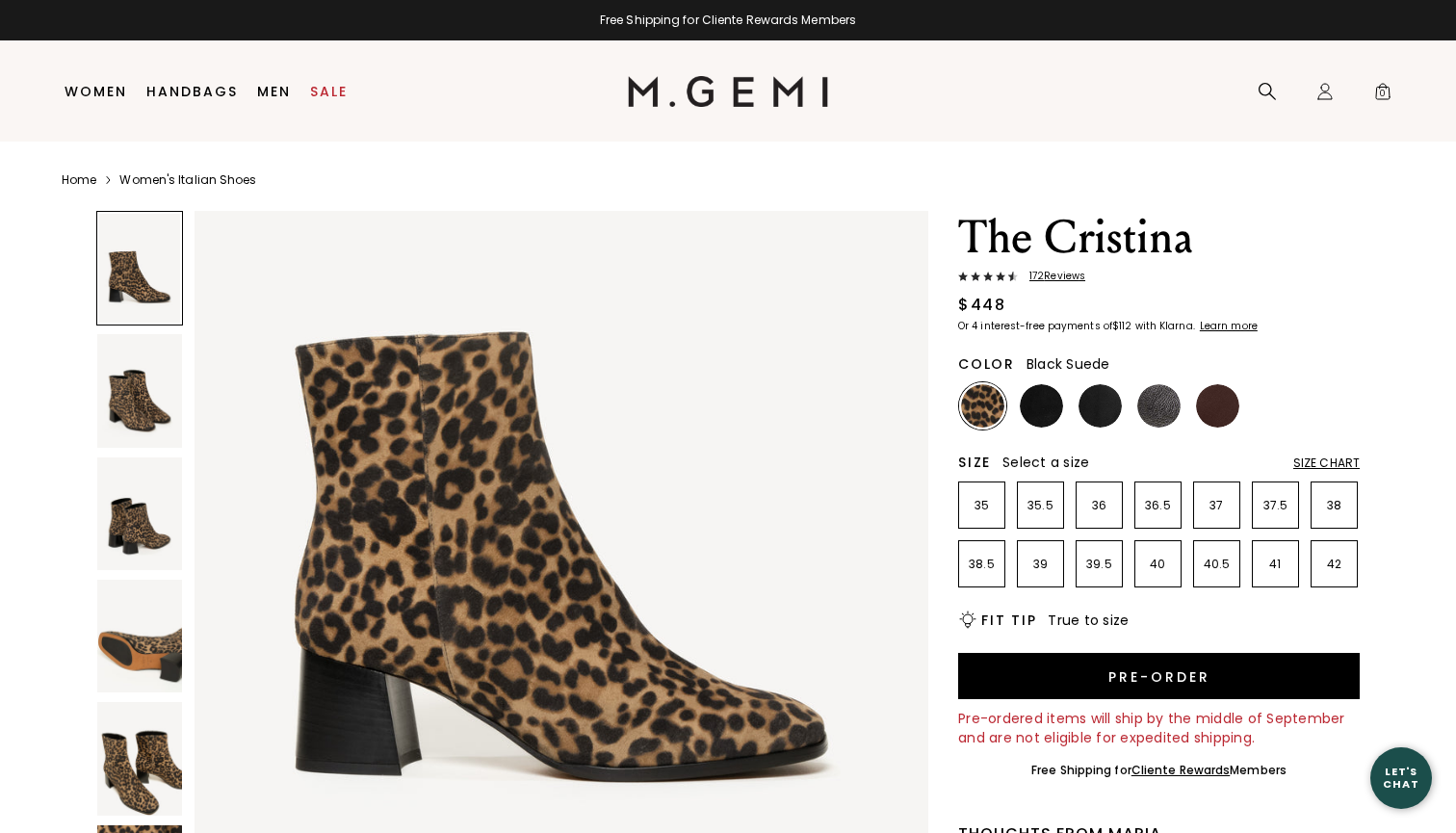 click at bounding box center (1041, 405) 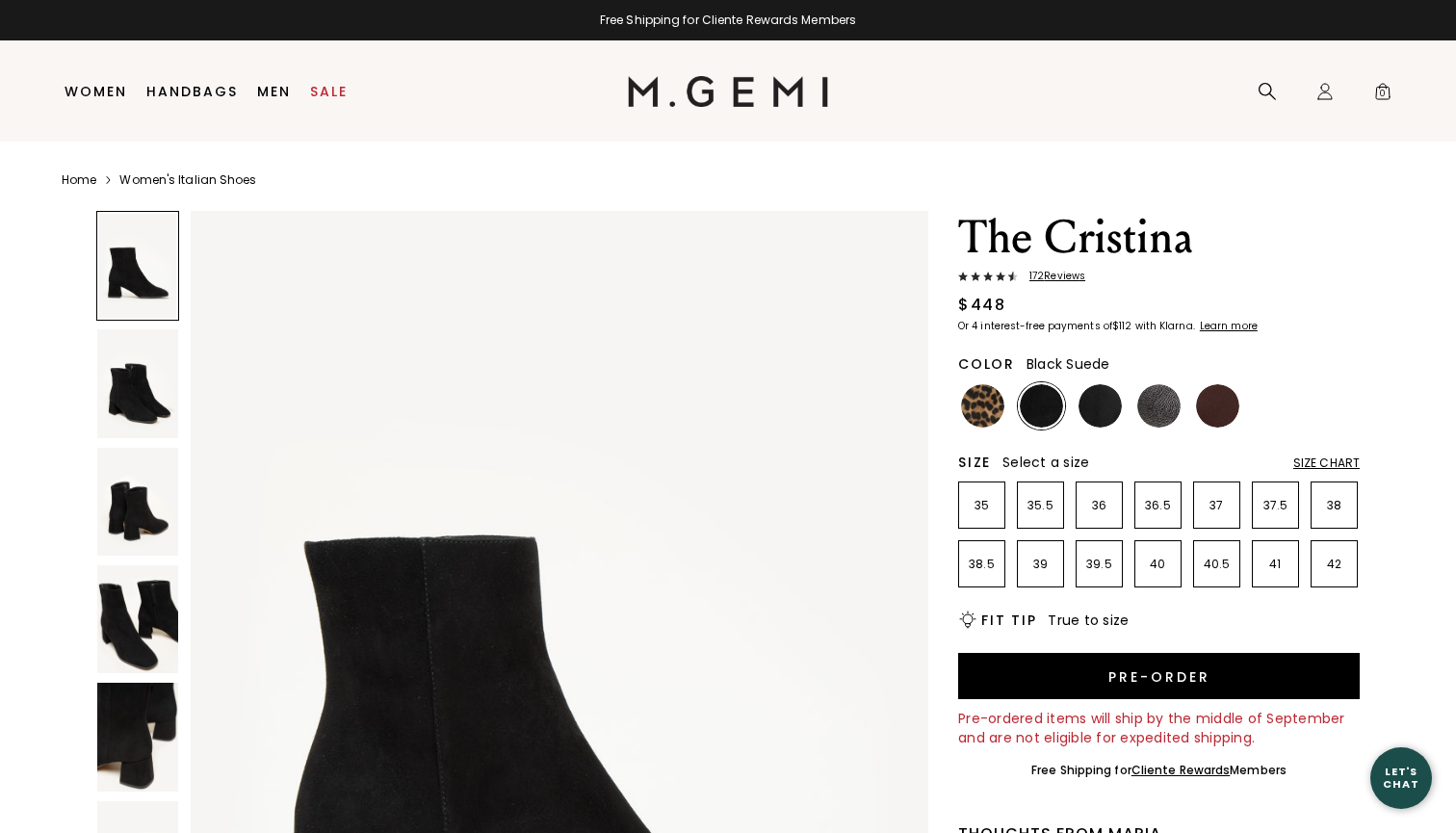 scroll, scrollTop: 0, scrollLeft: 0, axis: both 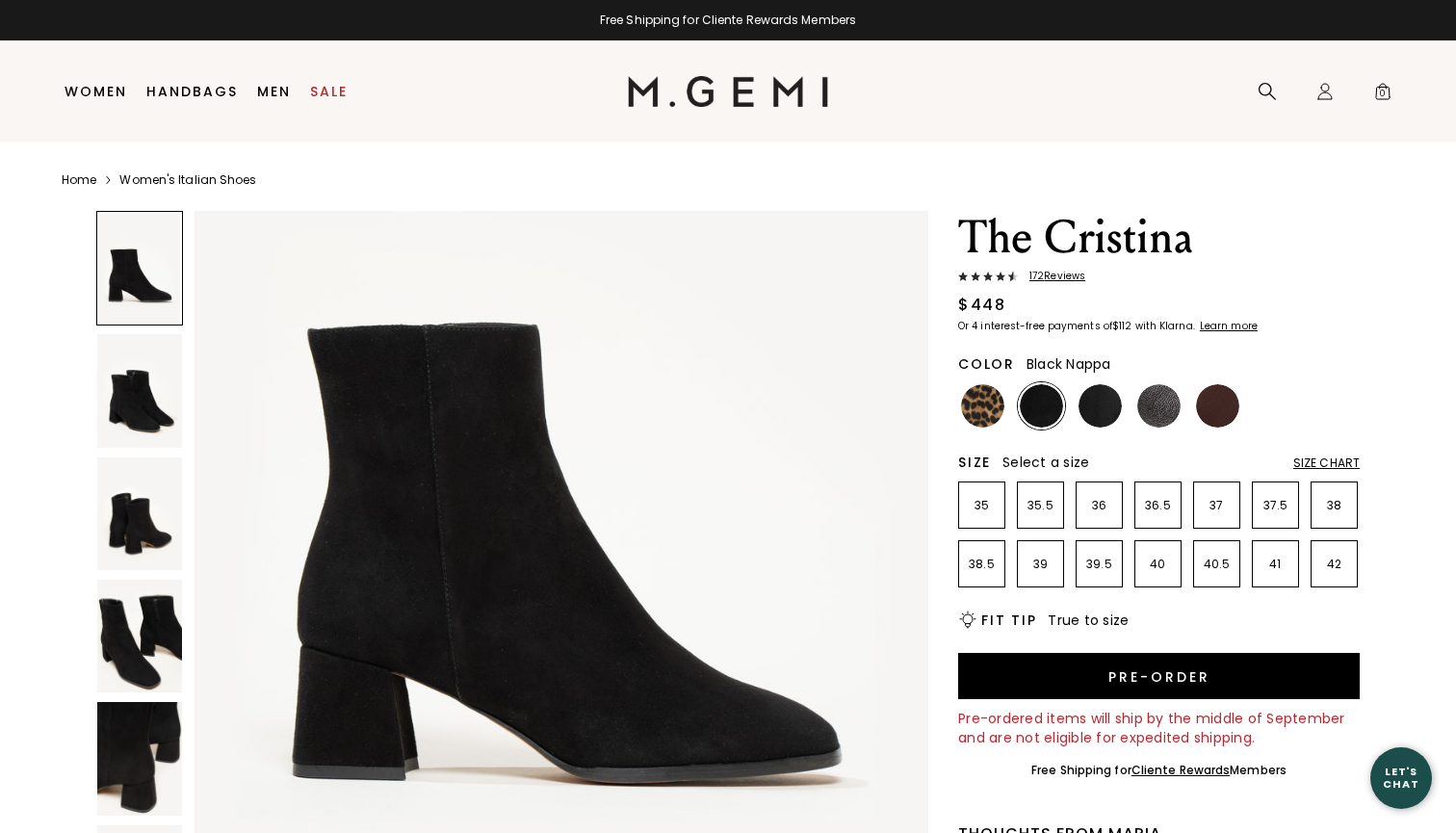 click at bounding box center [1100, 405] 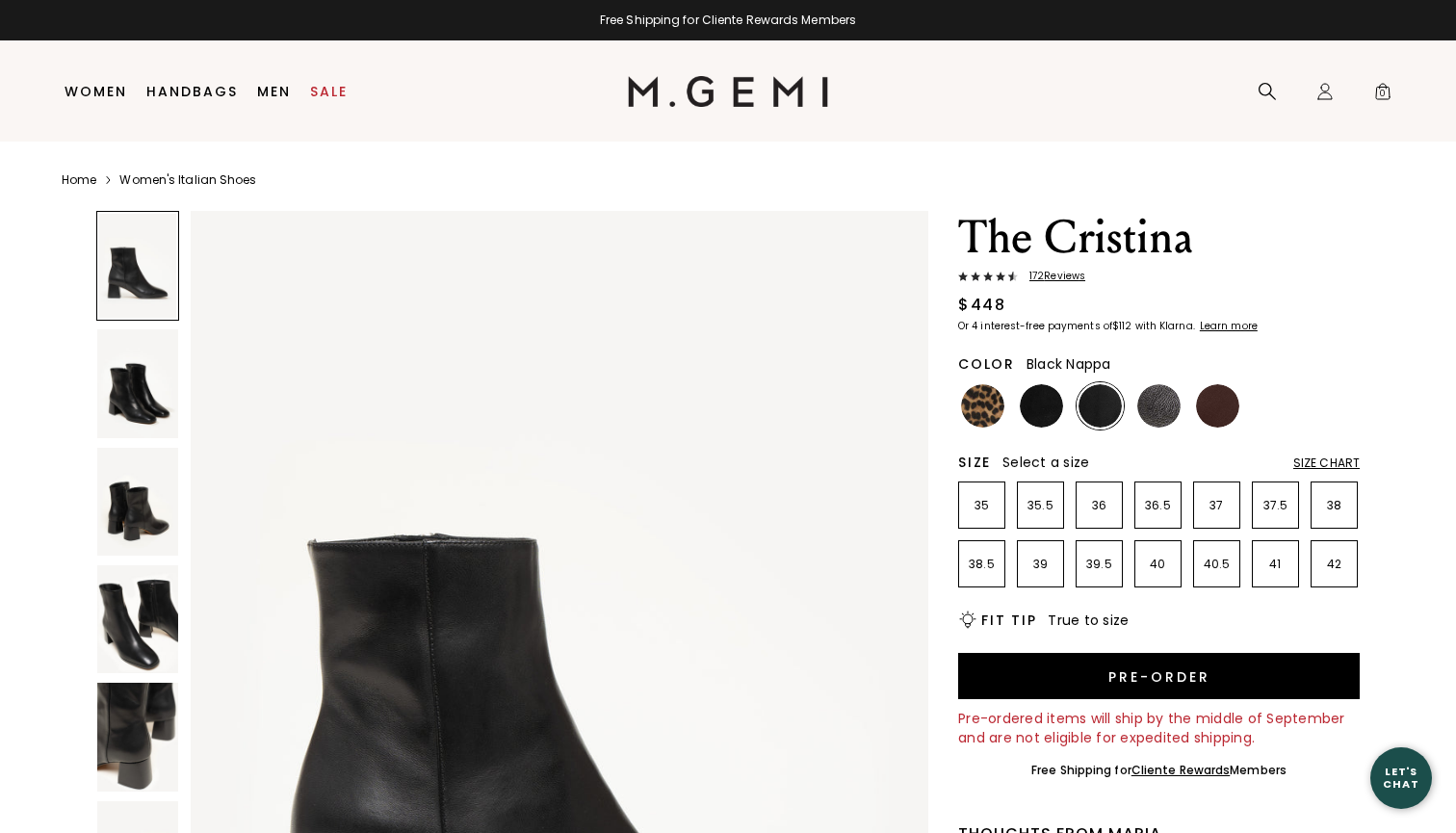 scroll, scrollTop: 0, scrollLeft: 0, axis: both 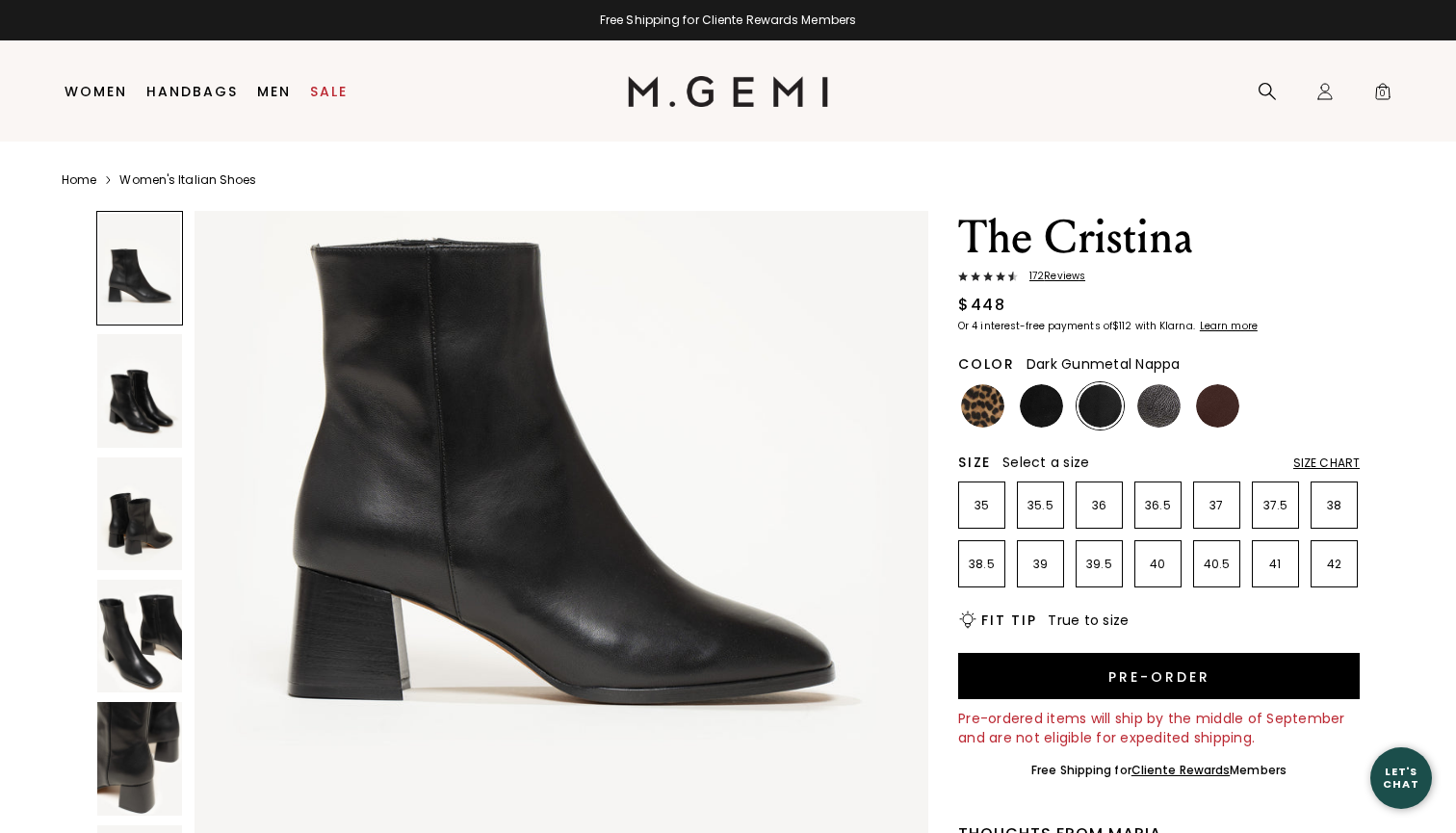 click at bounding box center (1158, 405) 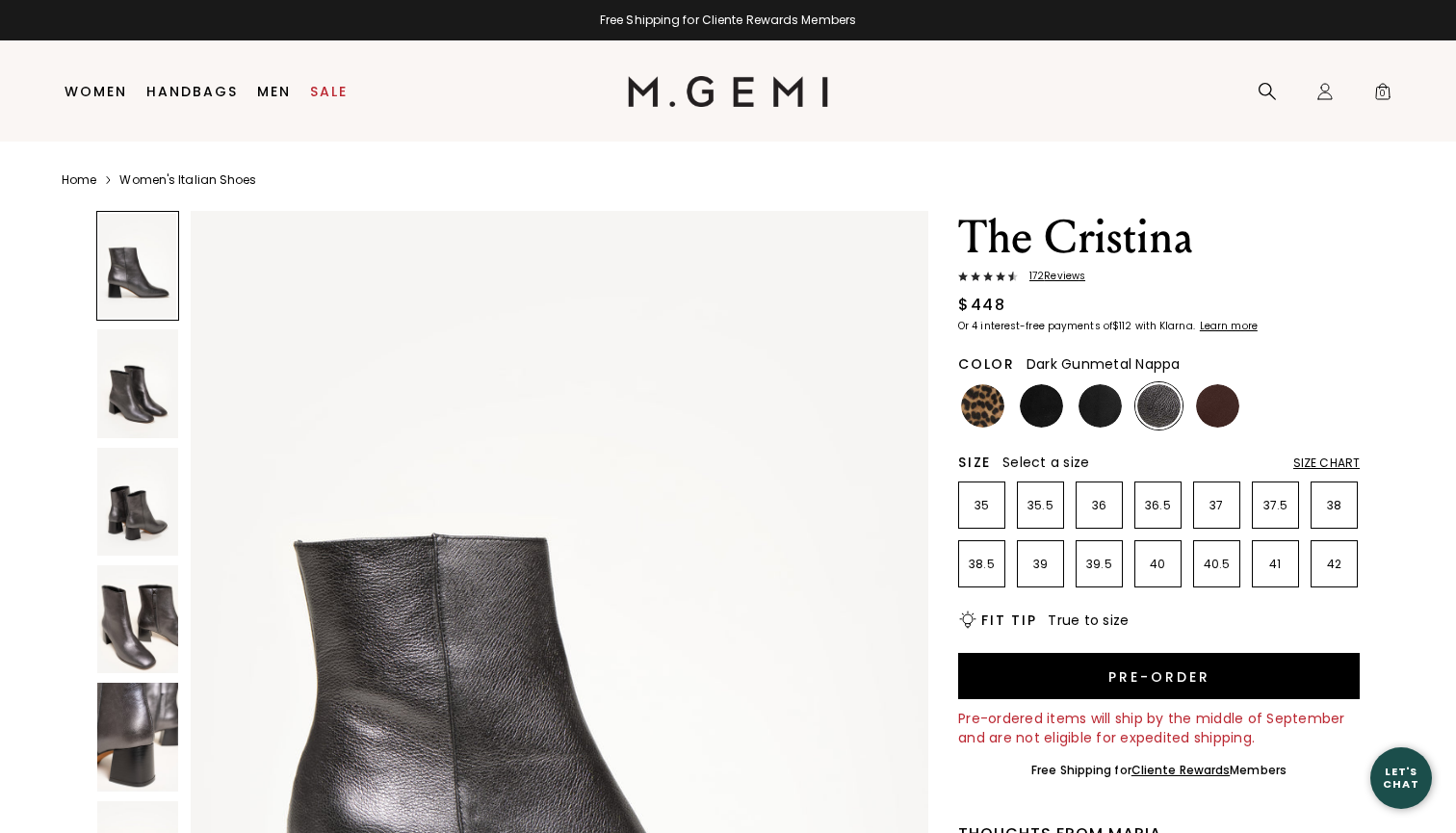 scroll, scrollTop: 0, scrollLeft: 0, axis: both 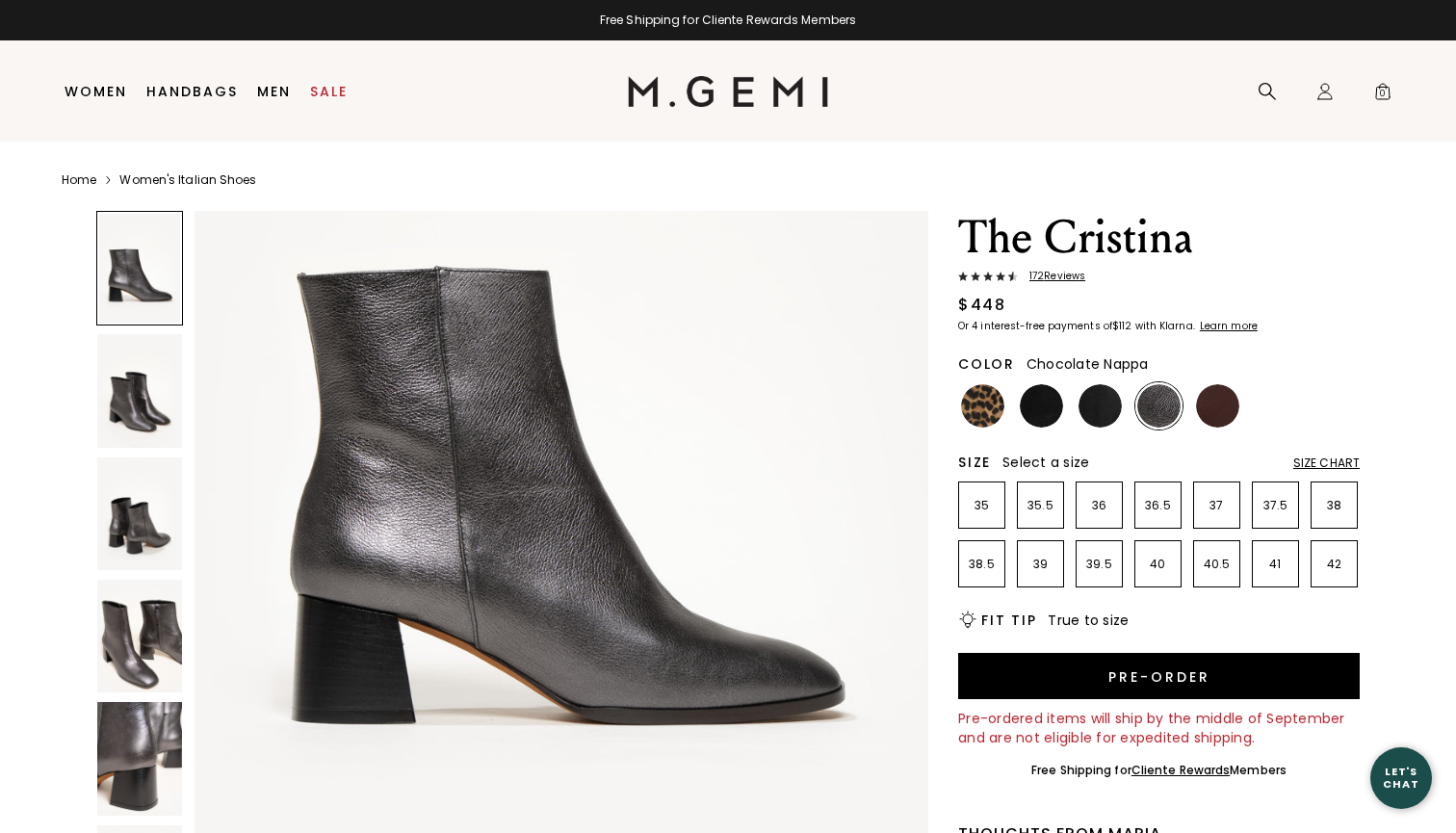 click at bounding box center (1217, 405) 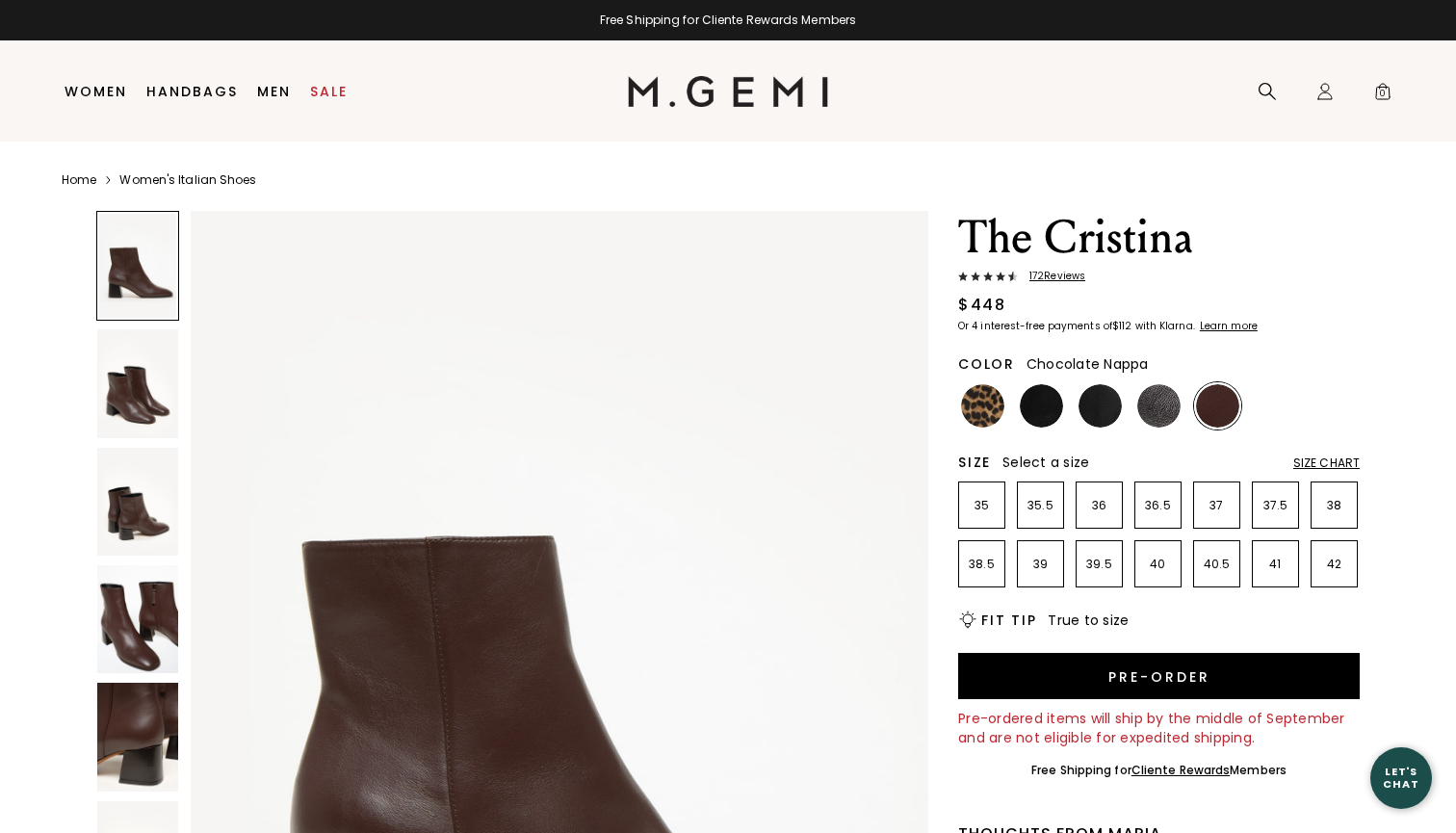 scroll, scrollTop: 0, scrollLeft: 0, axis: both 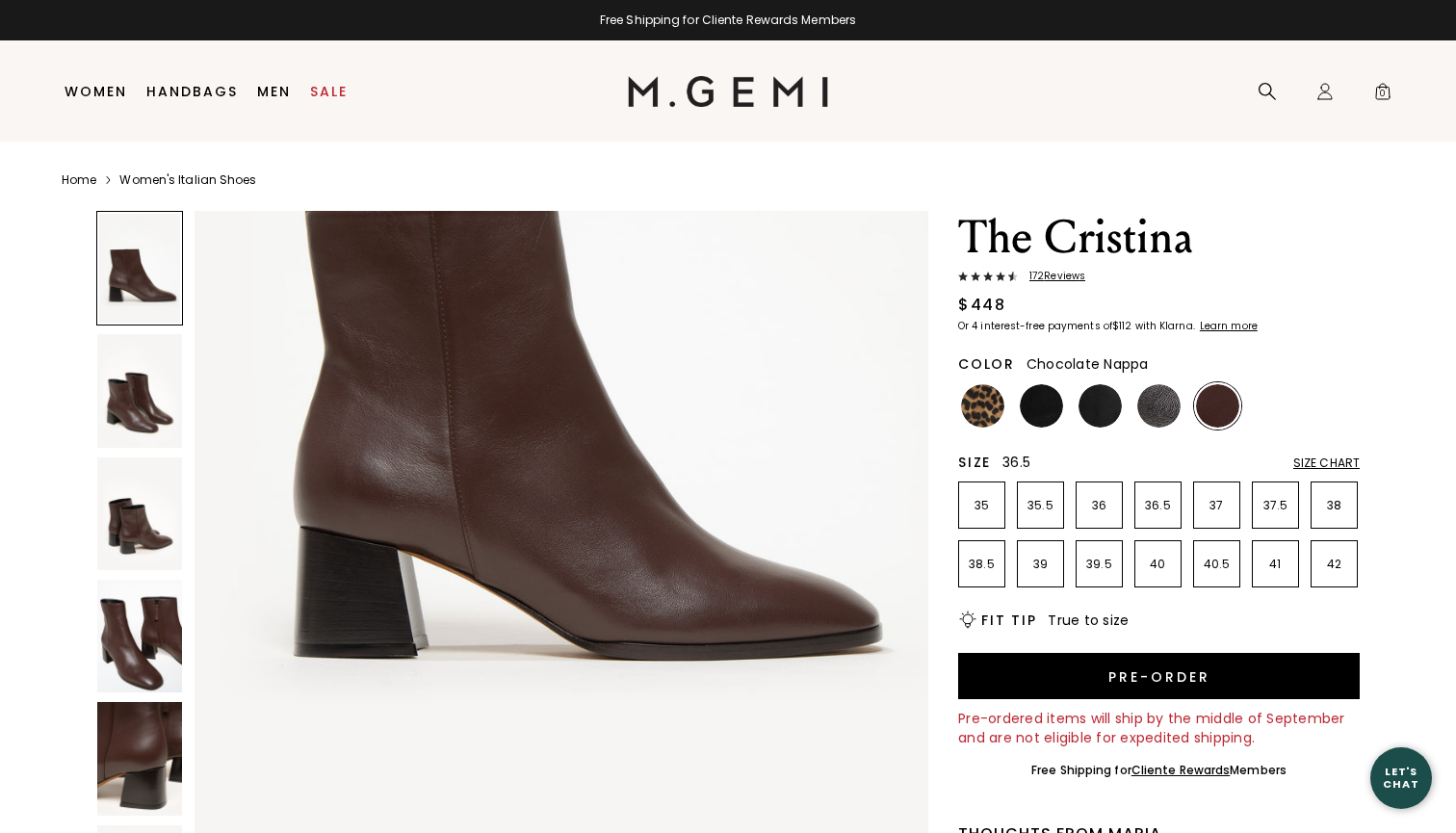 click on "36.5" at bounding box center [1157, 506] 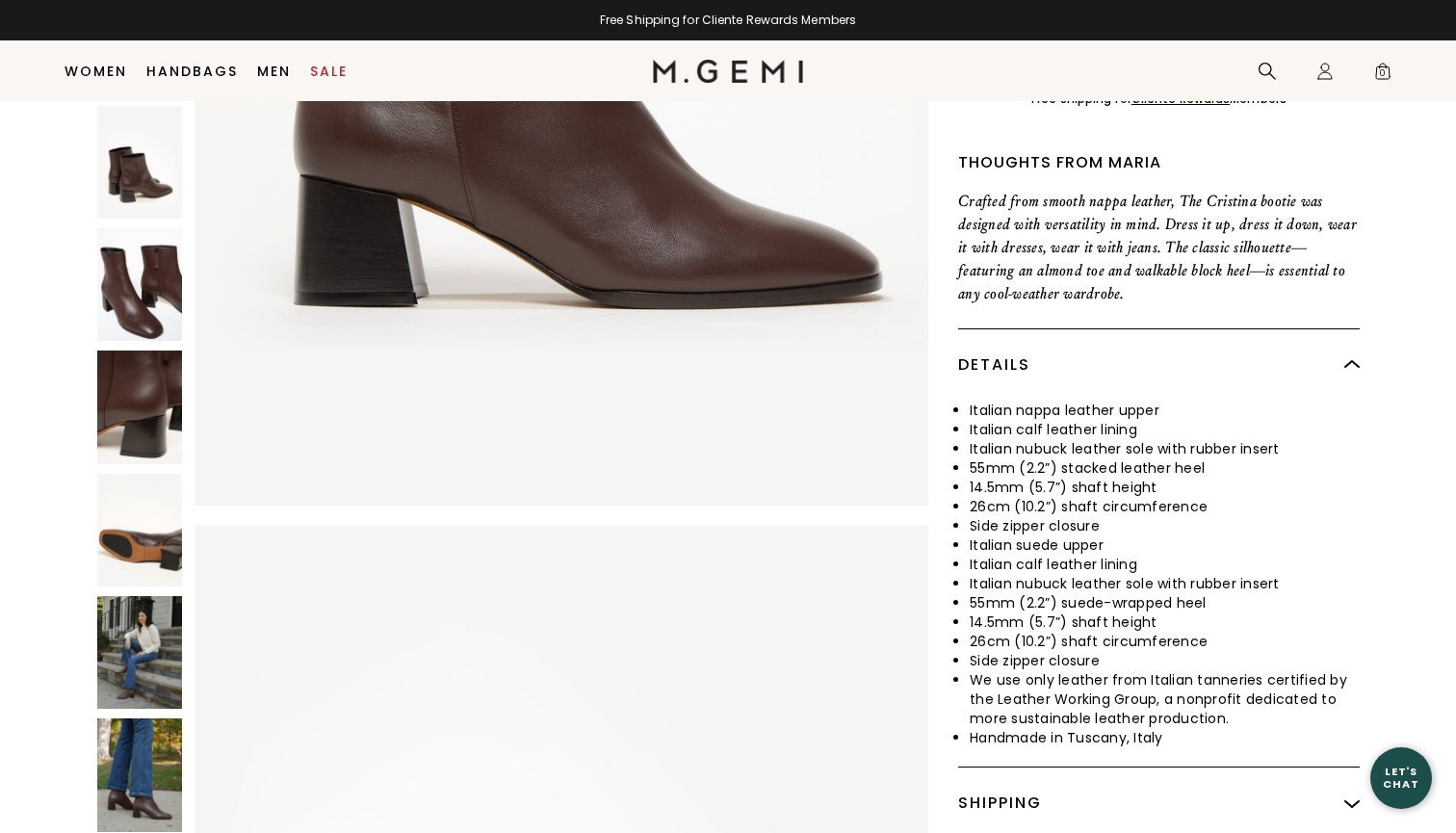 scroll, scrollTop: 650, scrollLeft: 0, axis: vertical 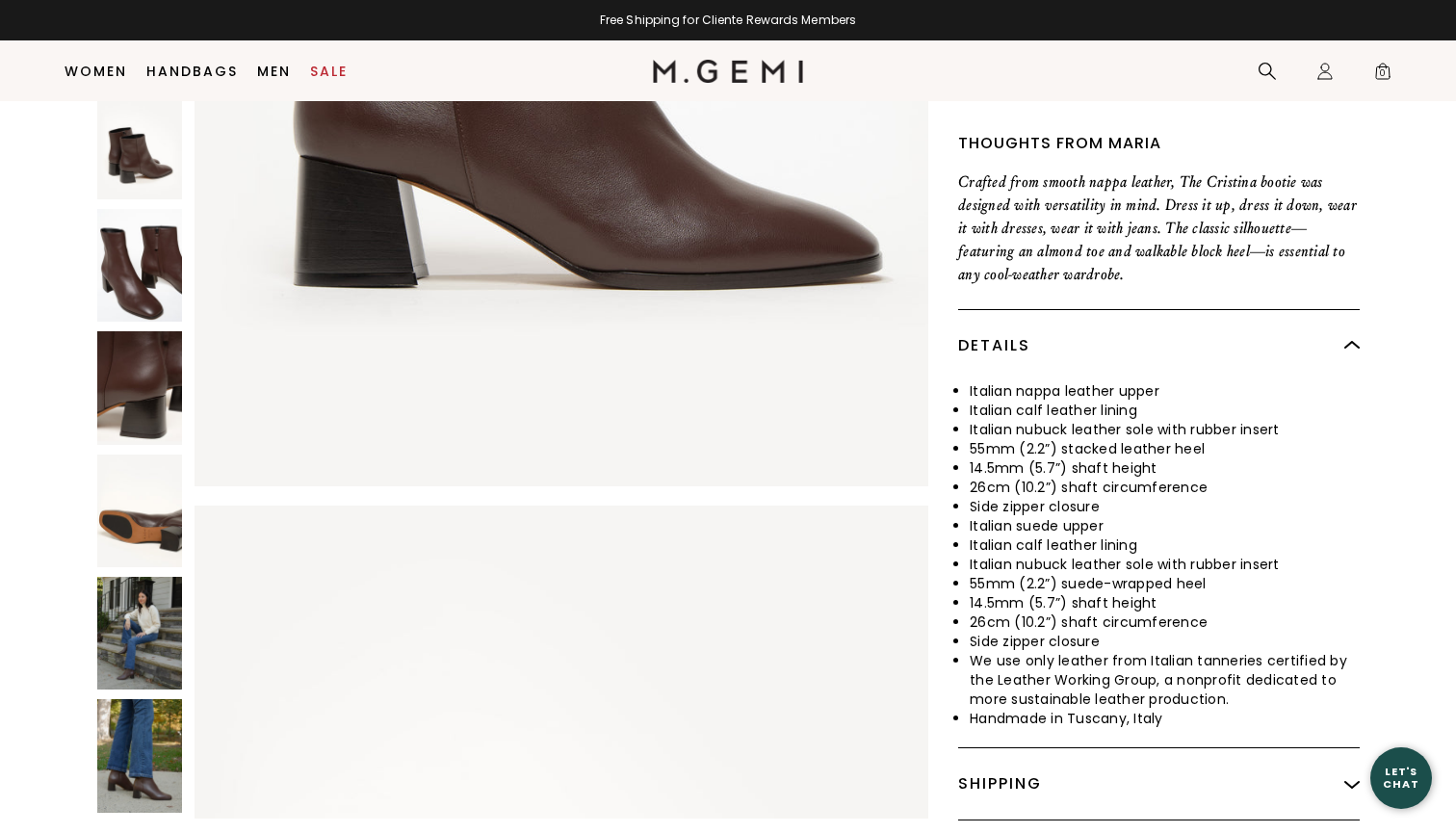 click at bounding box center [140, 633] 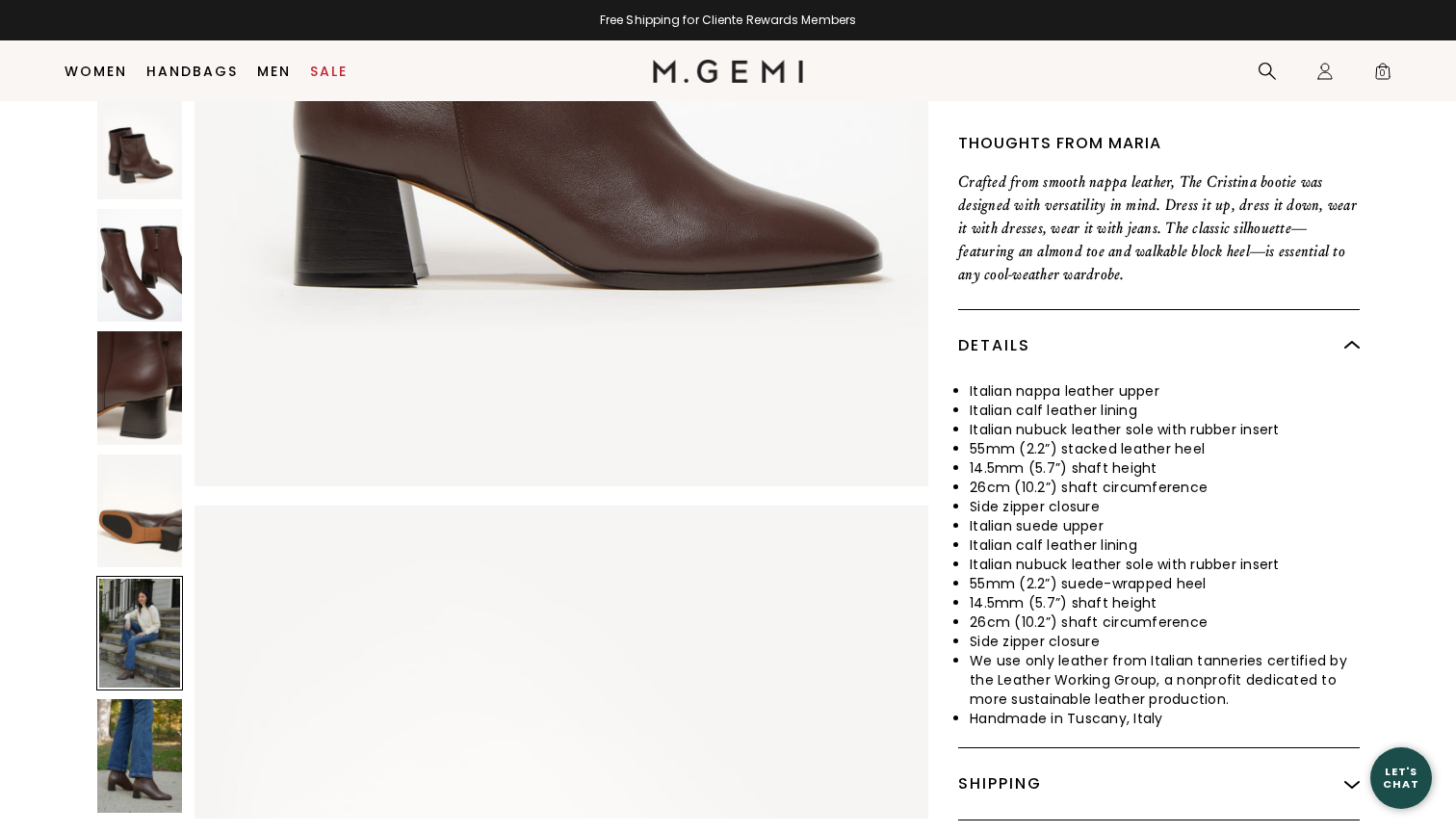 scroll, scrollTop: 5986, scrollLeft: 0, axis: vertical 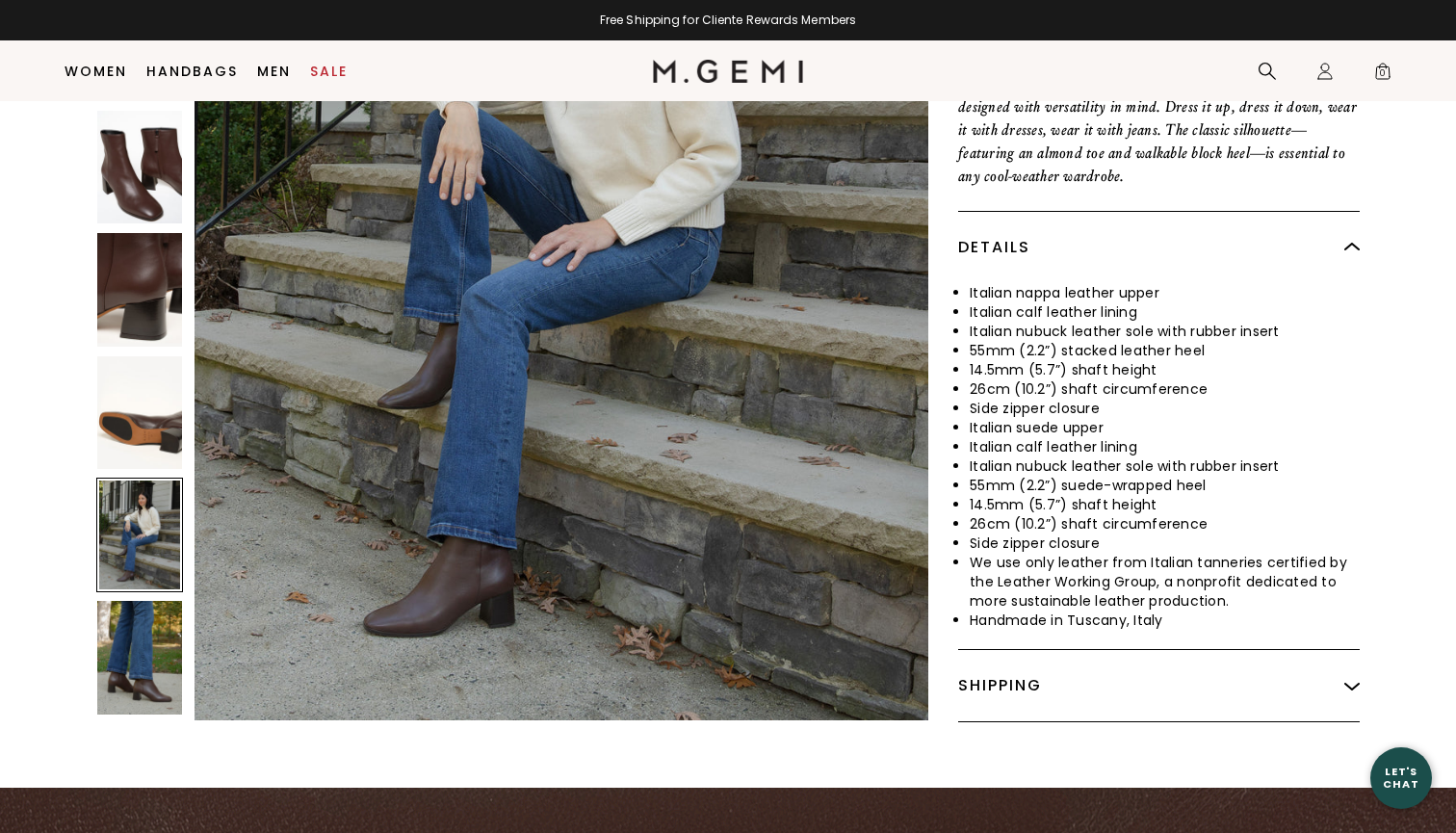 click at bounding box center (140, 657) 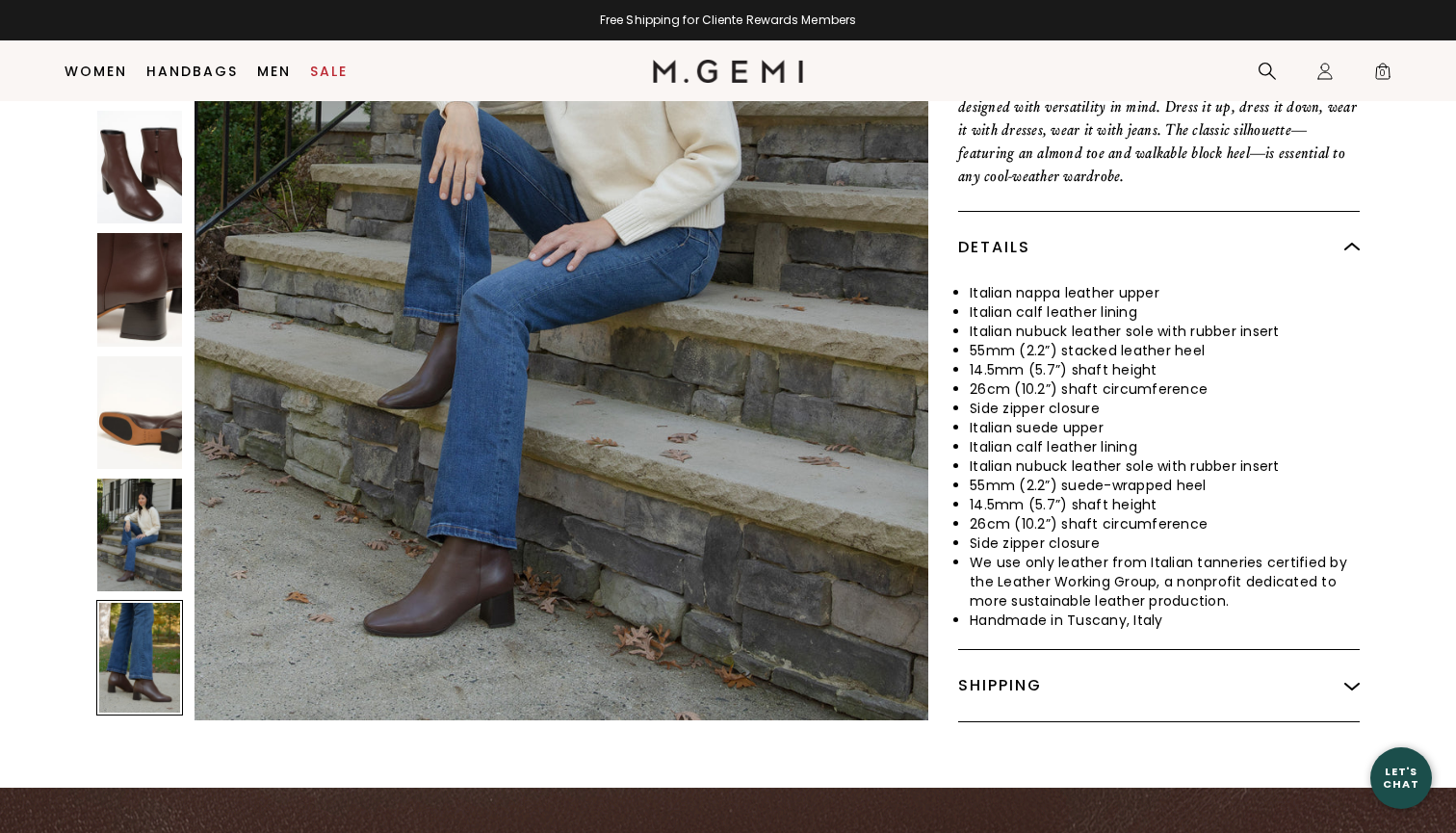 scroll, scrollTop: 6984, scrollLeft: 0, axis: vertical 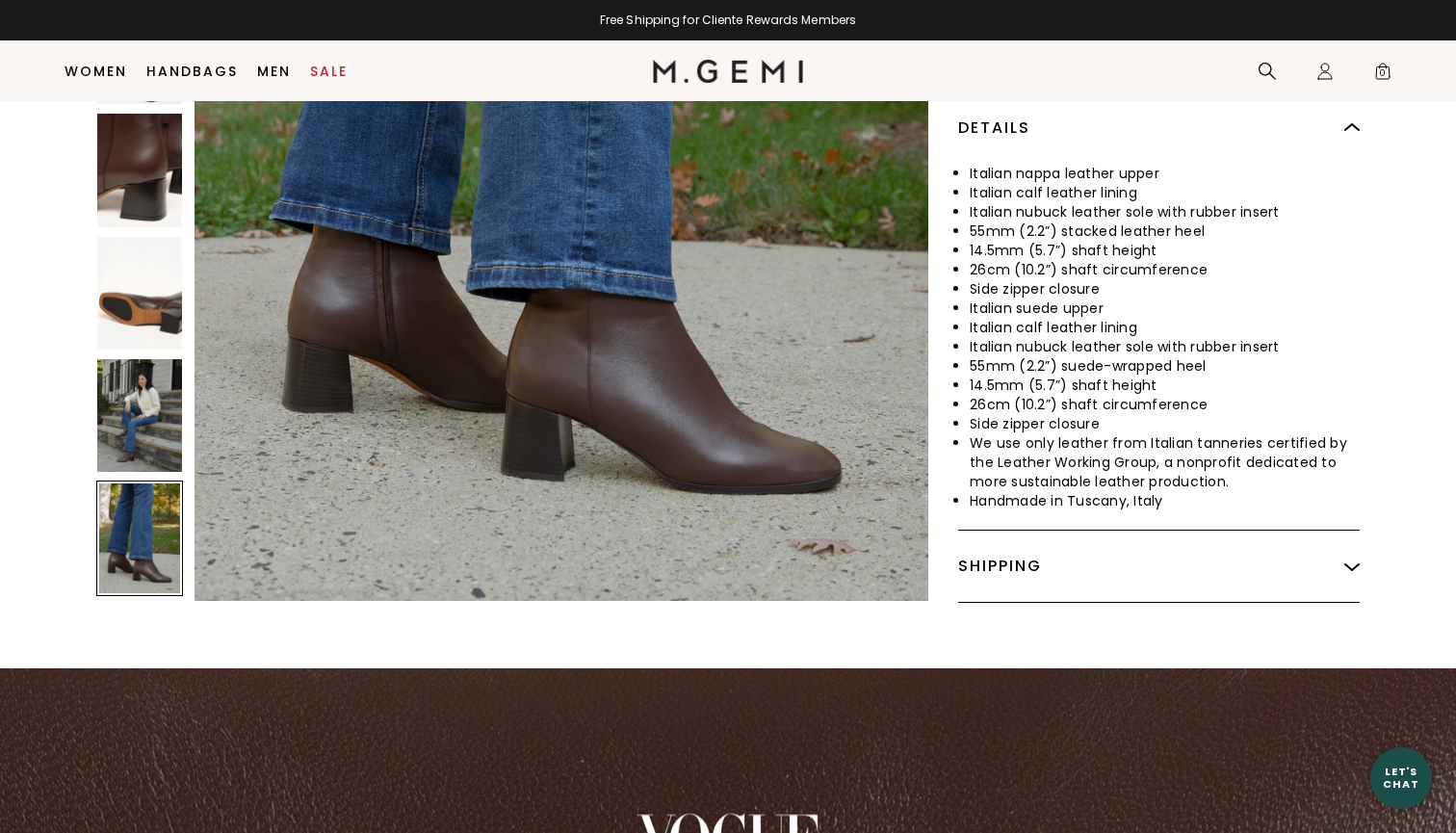 click on "Shipping" at bounding box center [1158, 566] 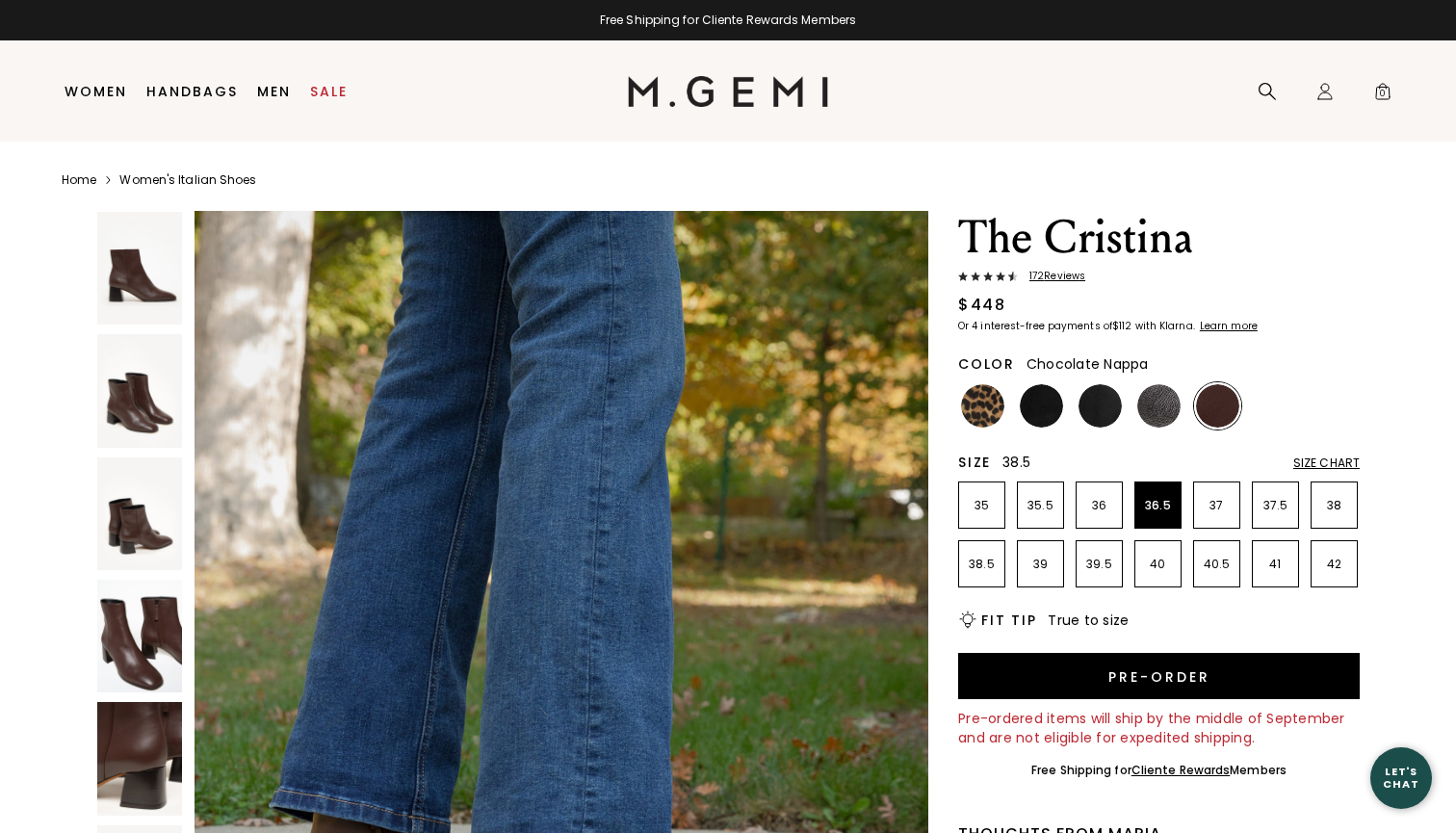 scroll, scrollTop: 0, scrollLeft: 0, axis: both 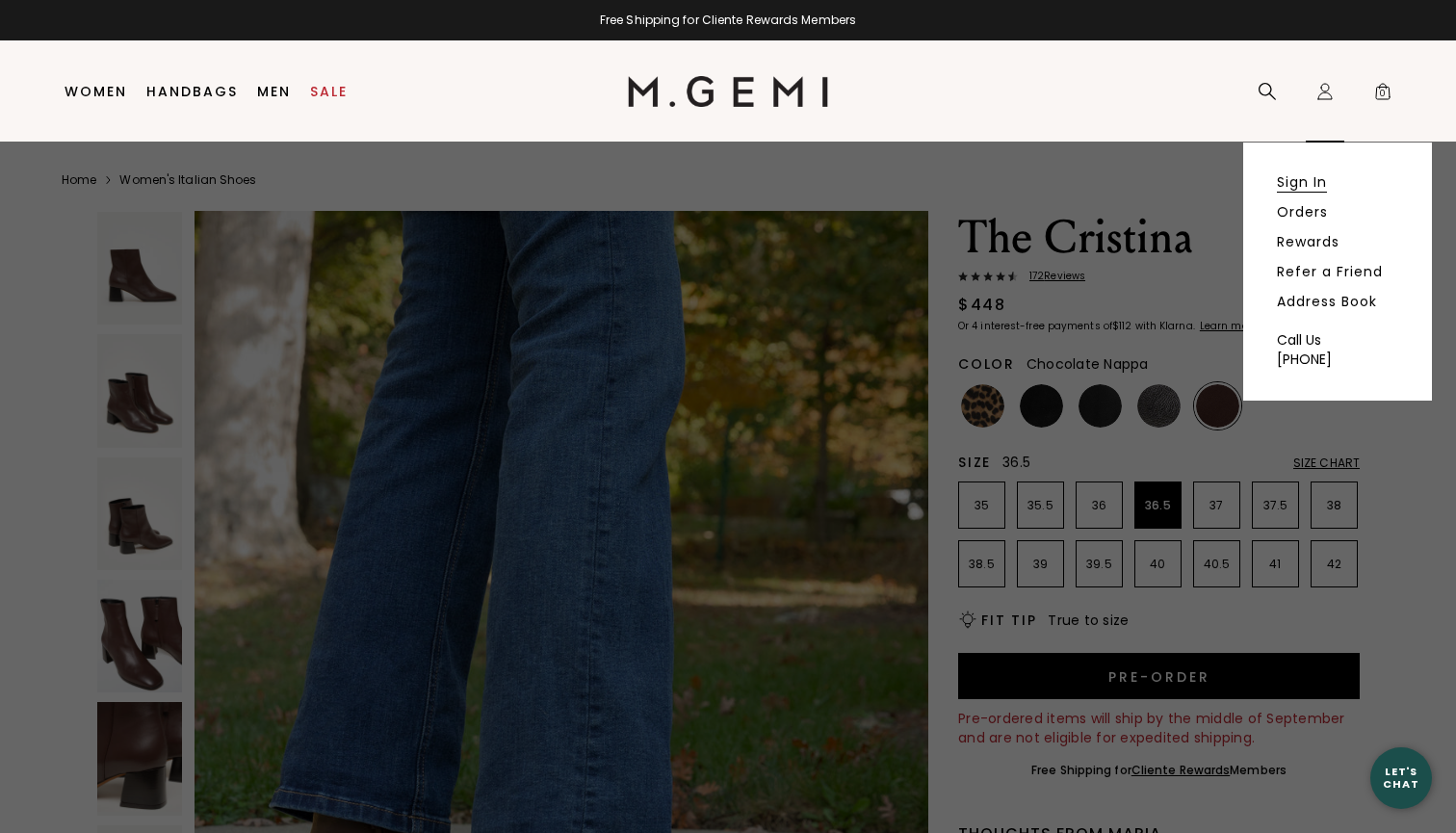 click on "Sign In" at bounding box center (1302, 182) 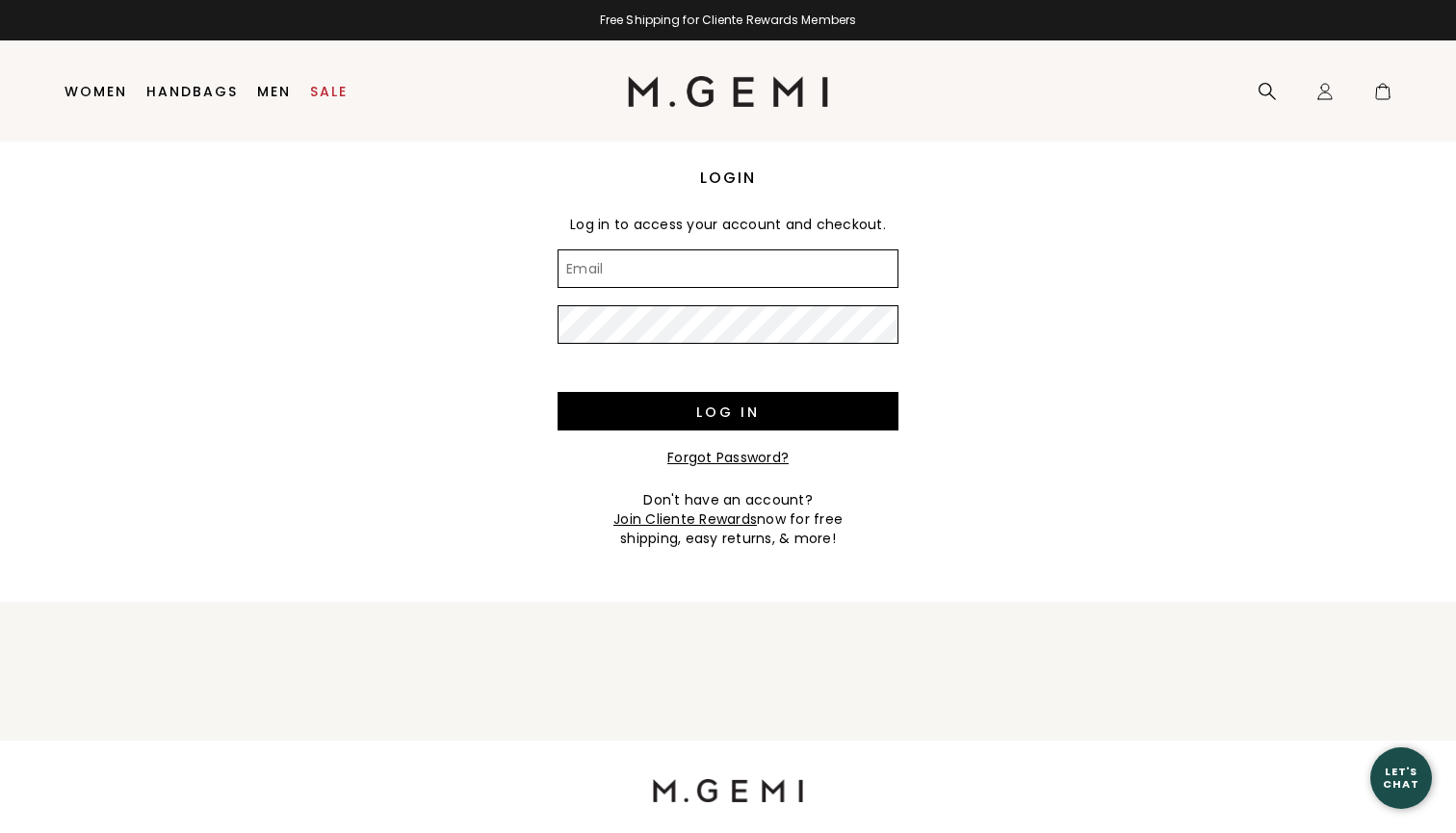 scroll, scrollTop: 0, scrollLeft: 0, axis: both 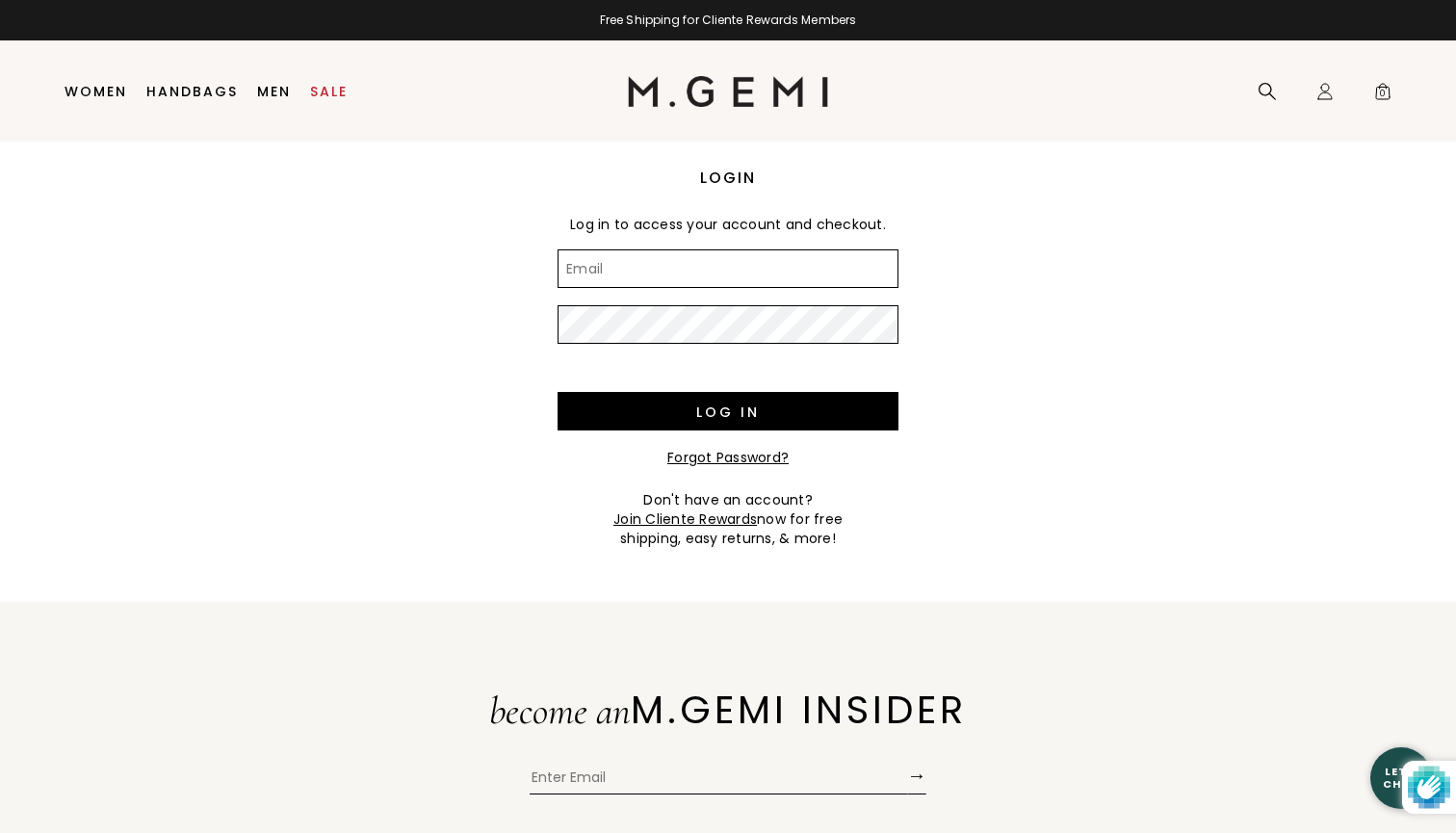 type on "denise.brinley@verizon.net" 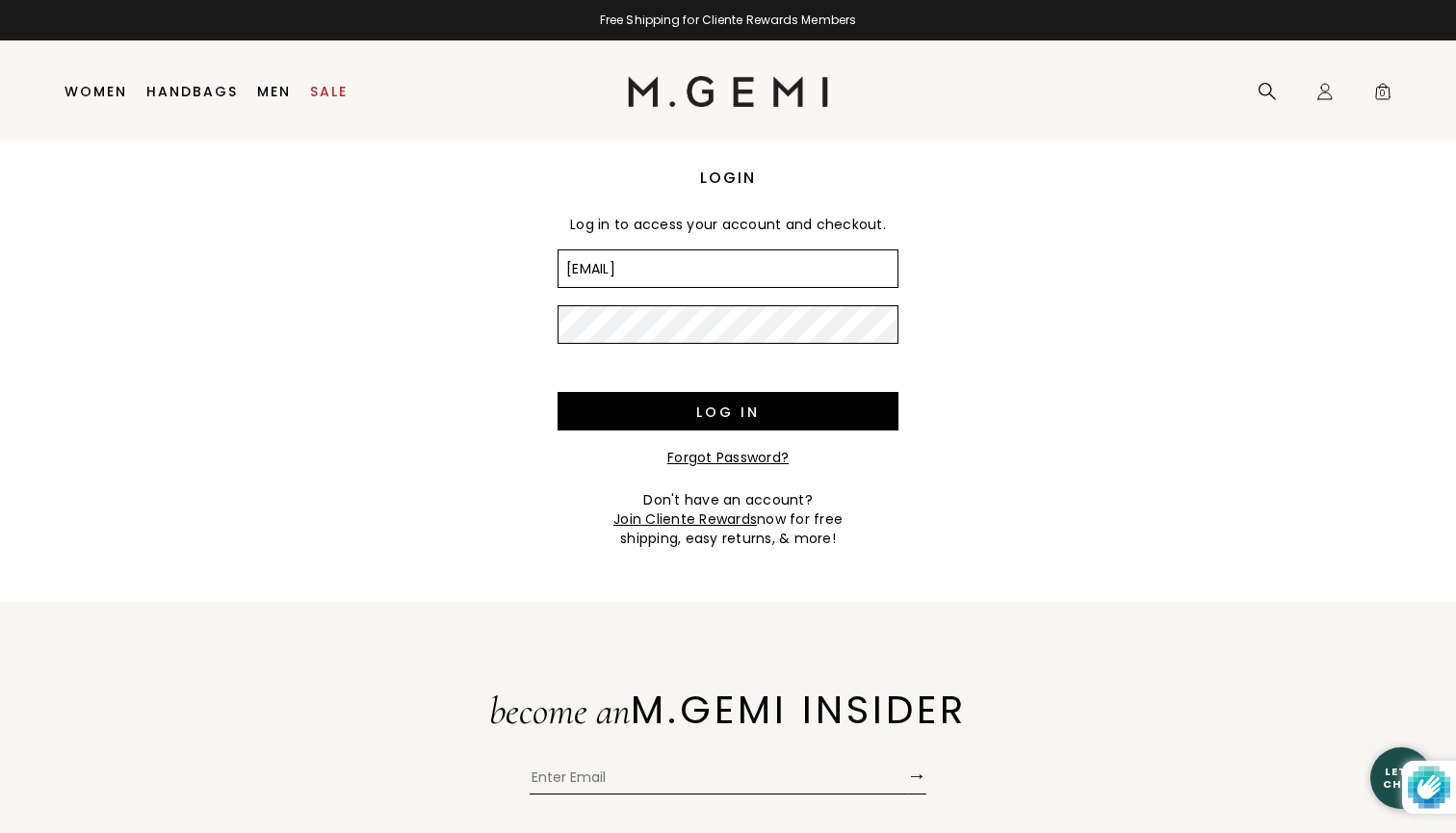 click on "Log in" at bounding box center [728, 411] 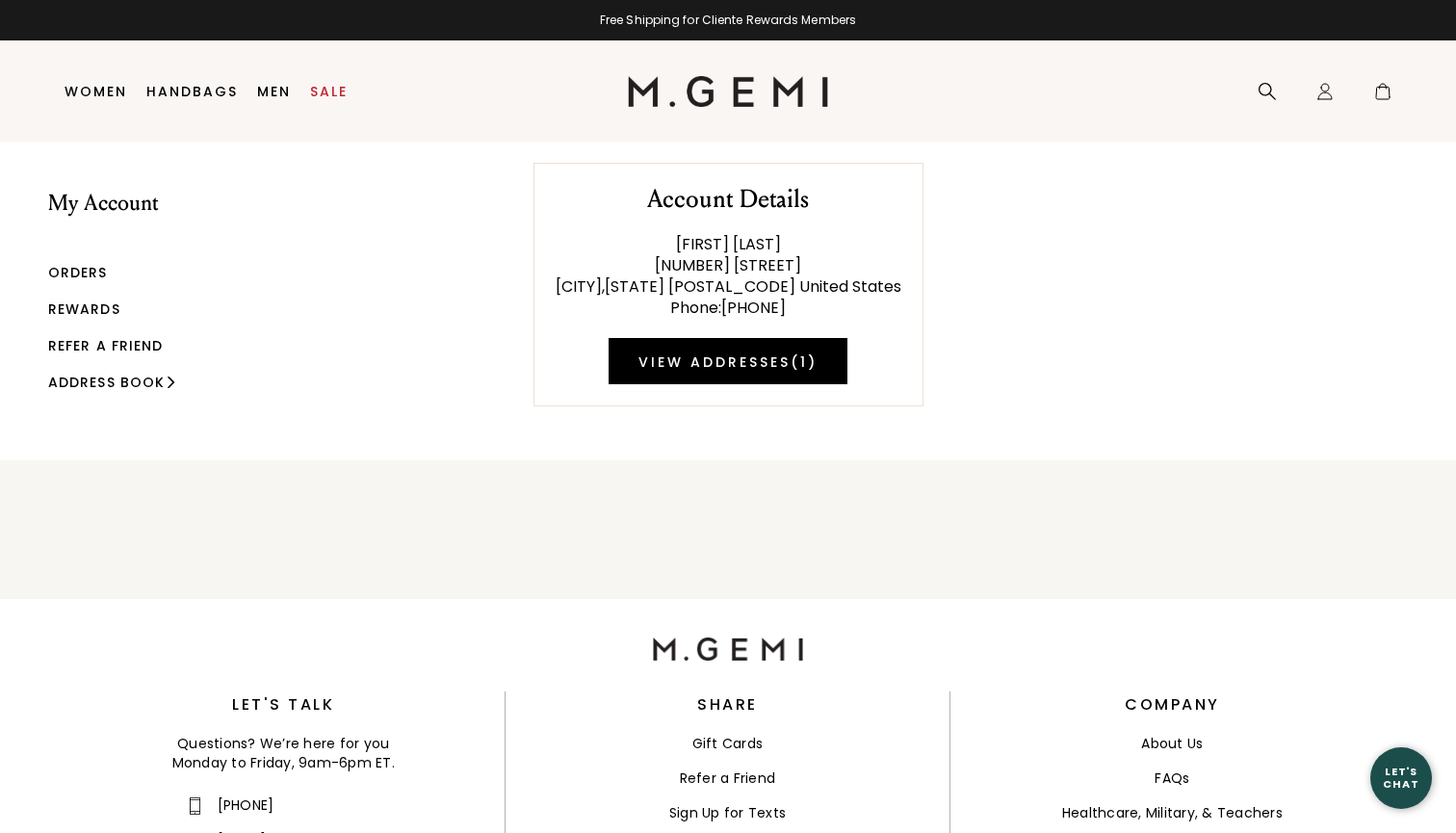 scroll, scrollTop: 0, scrollLeft: 0, axis: both 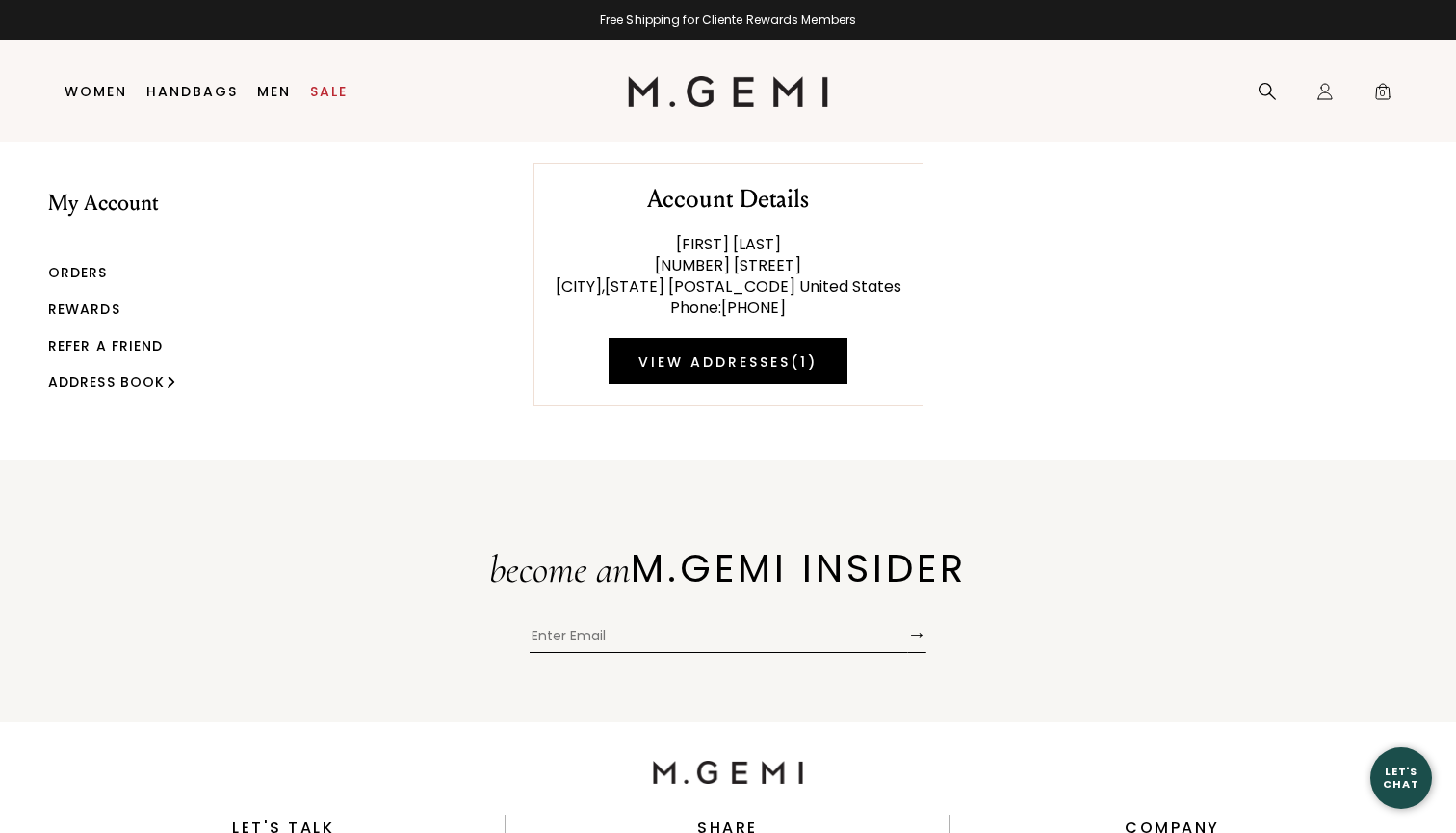 click at bounding box center [718, 638] 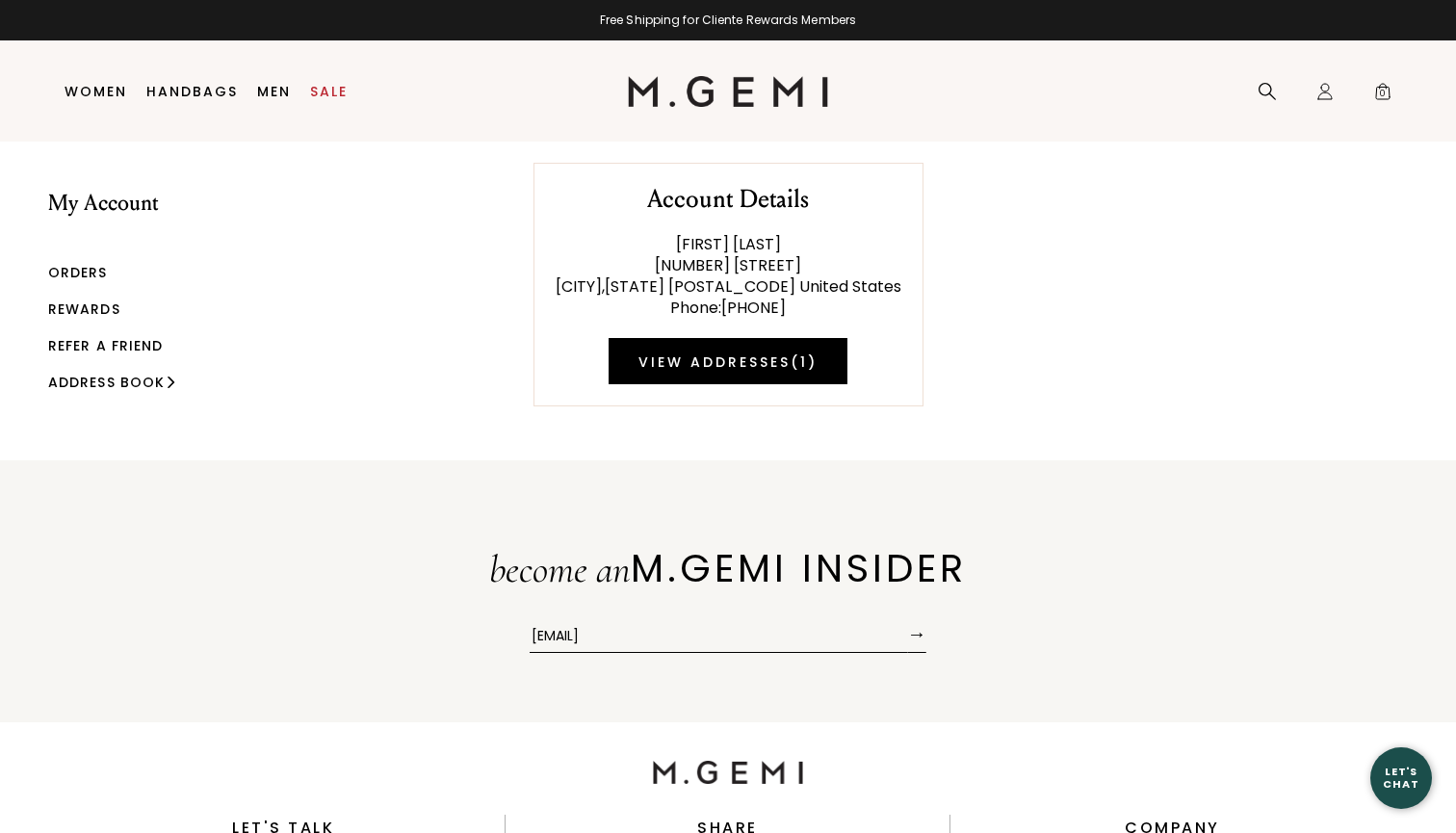 click on "→" at bounding box center [917, 634] 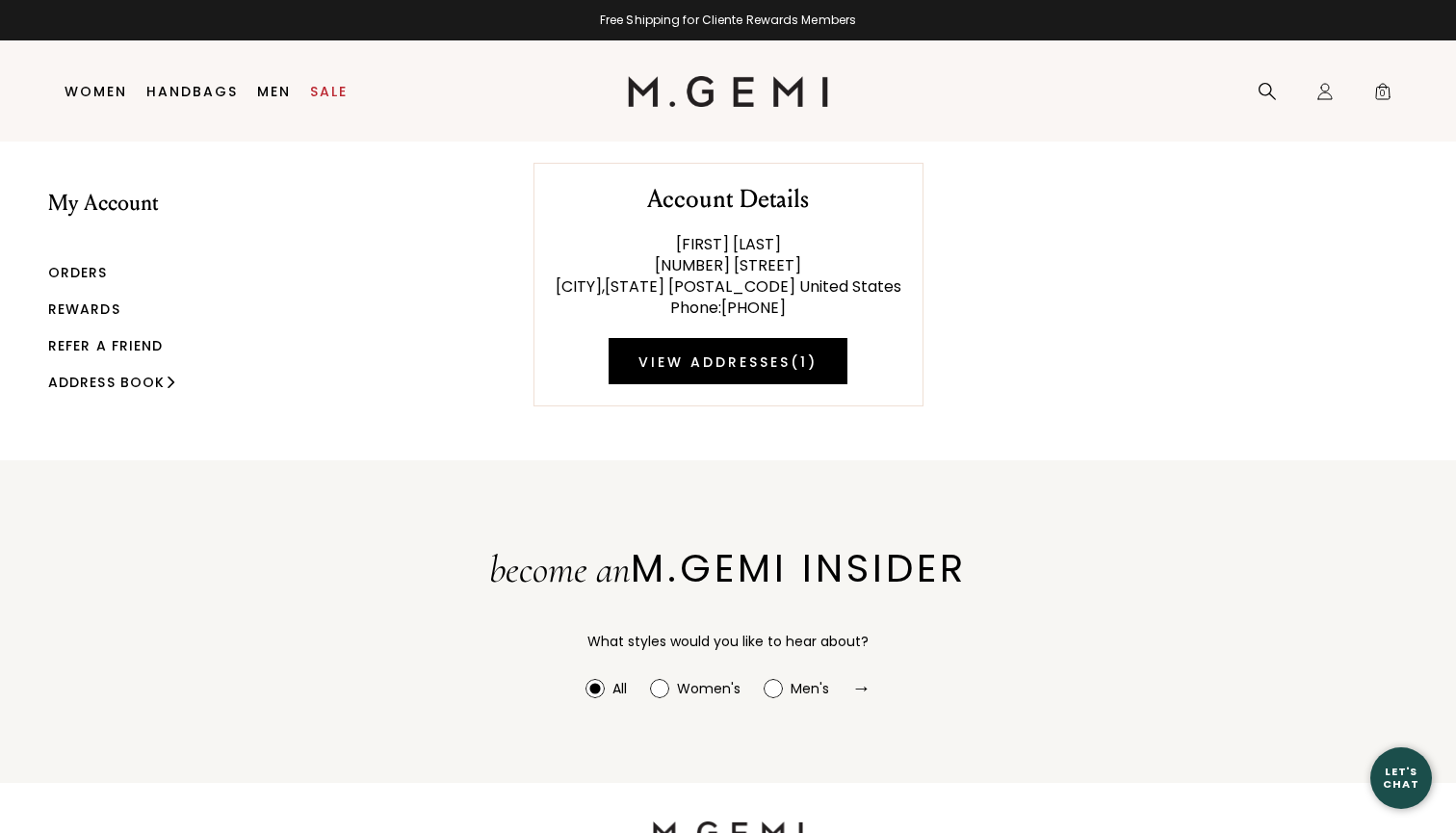 click 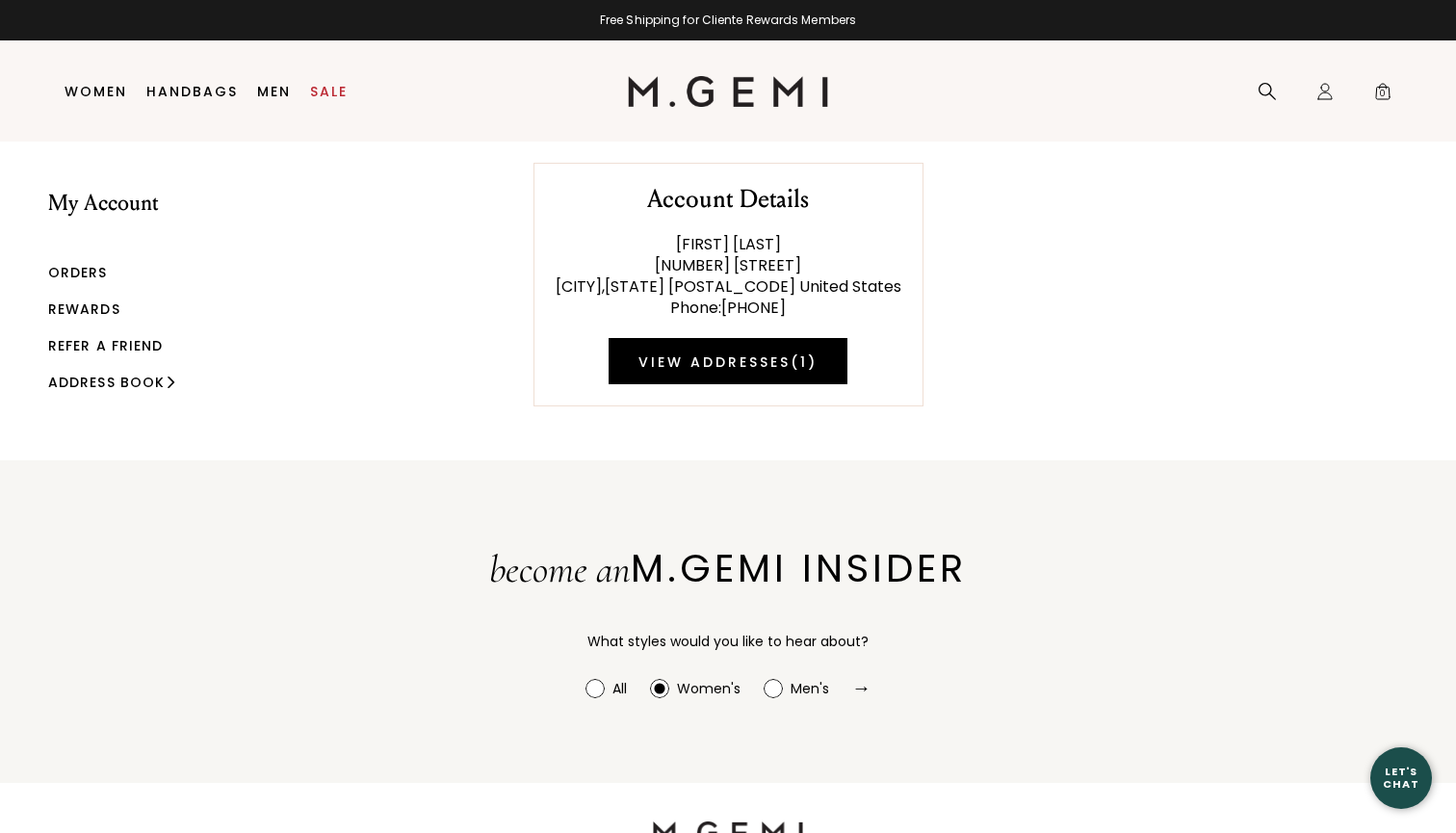 click on "→" at bounding box center (862, 688) 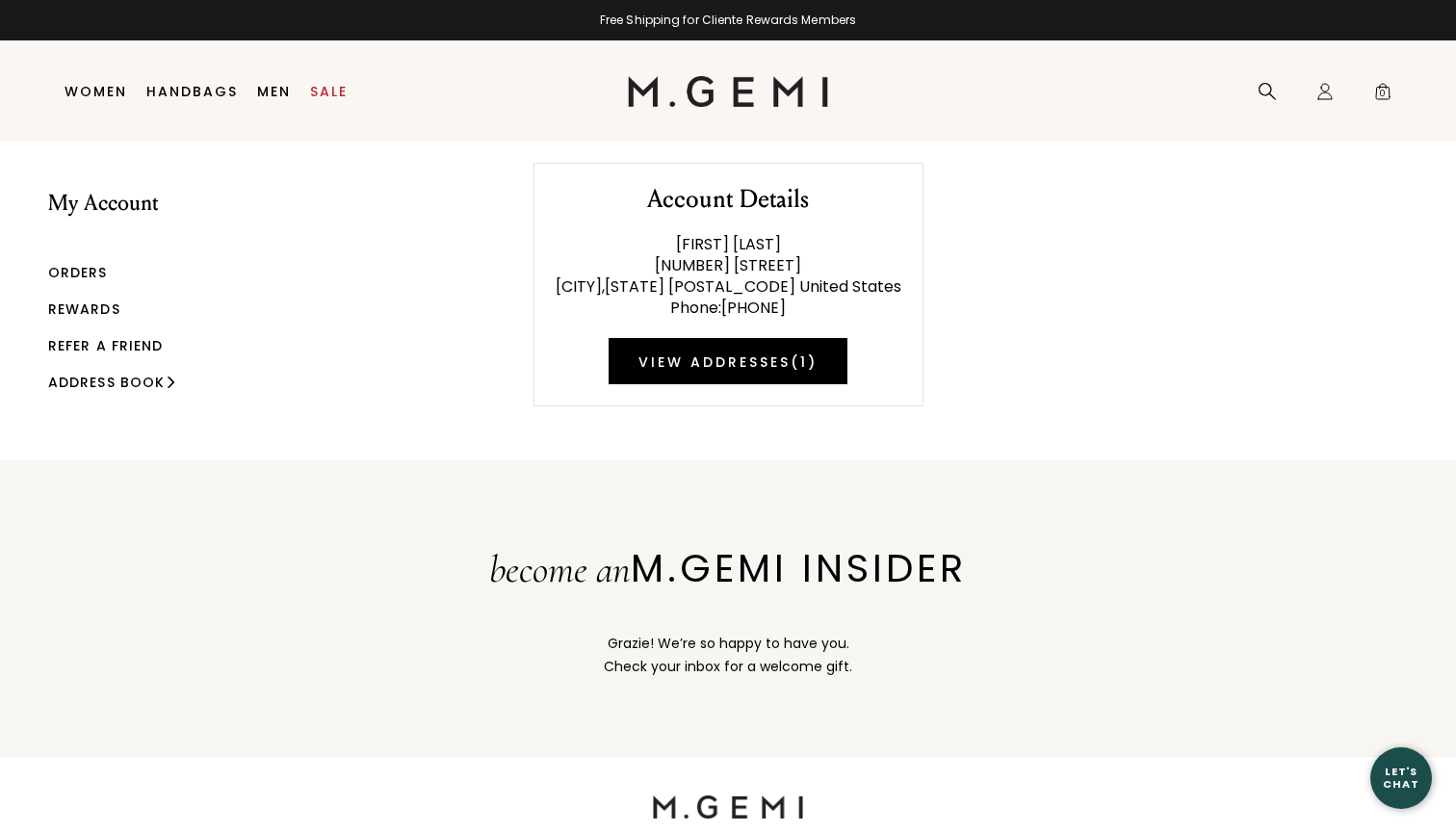 scroll, scrollTop: 0, scrollLeft: 0, axis: both 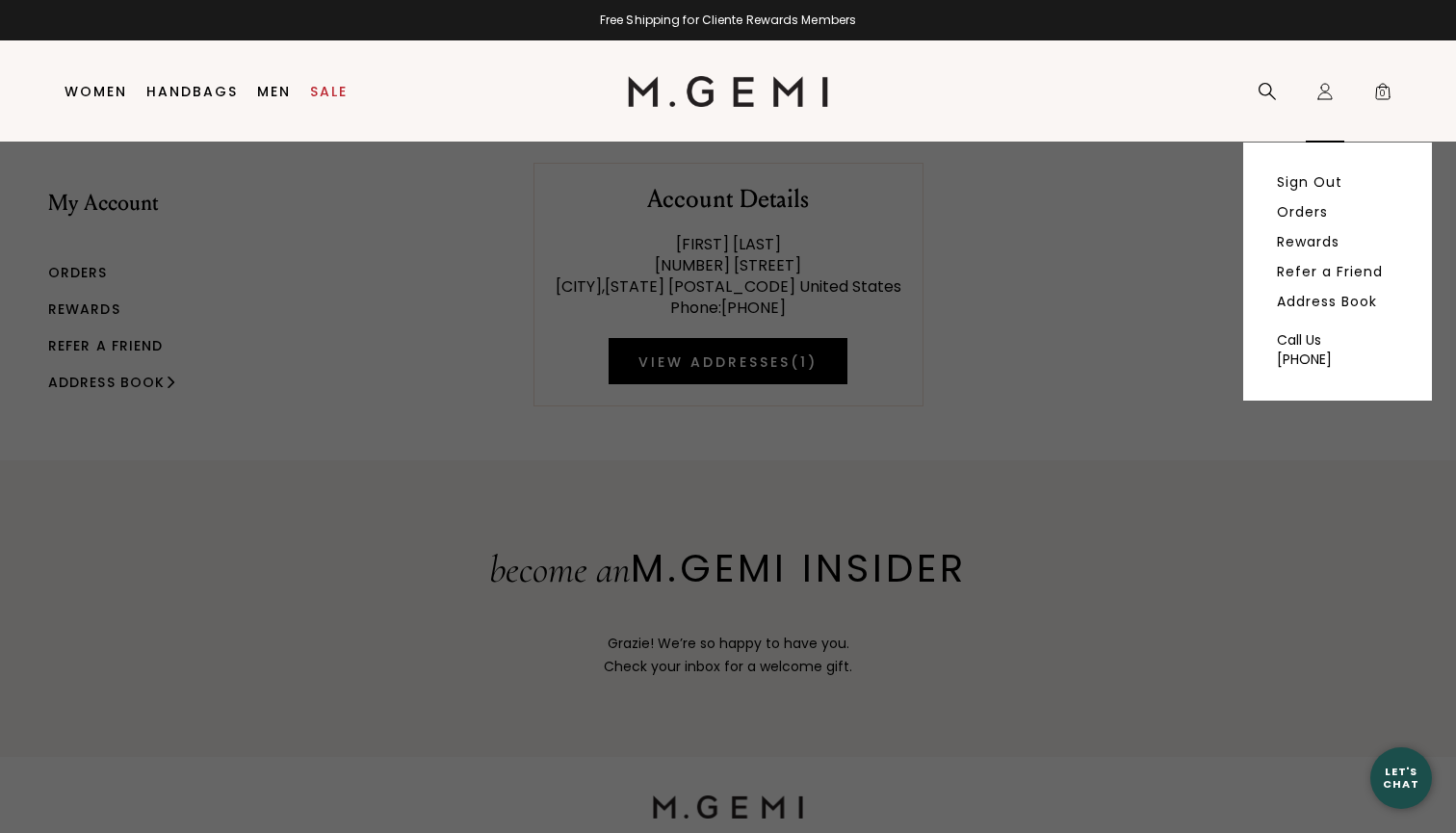 click on "Icons/20x20/profile@2x" 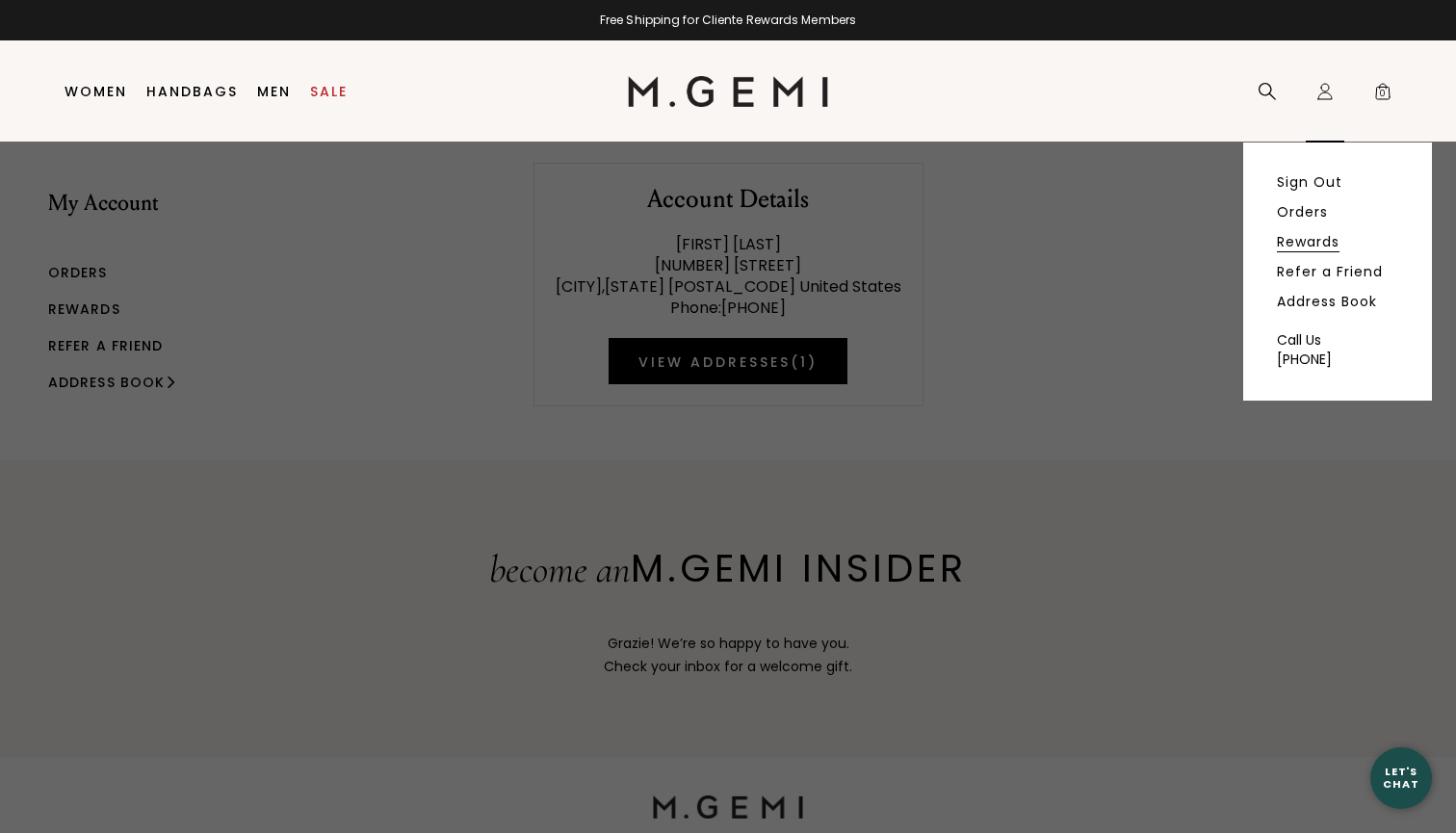 click on "Rewards" at bounding box center (1308, 242) 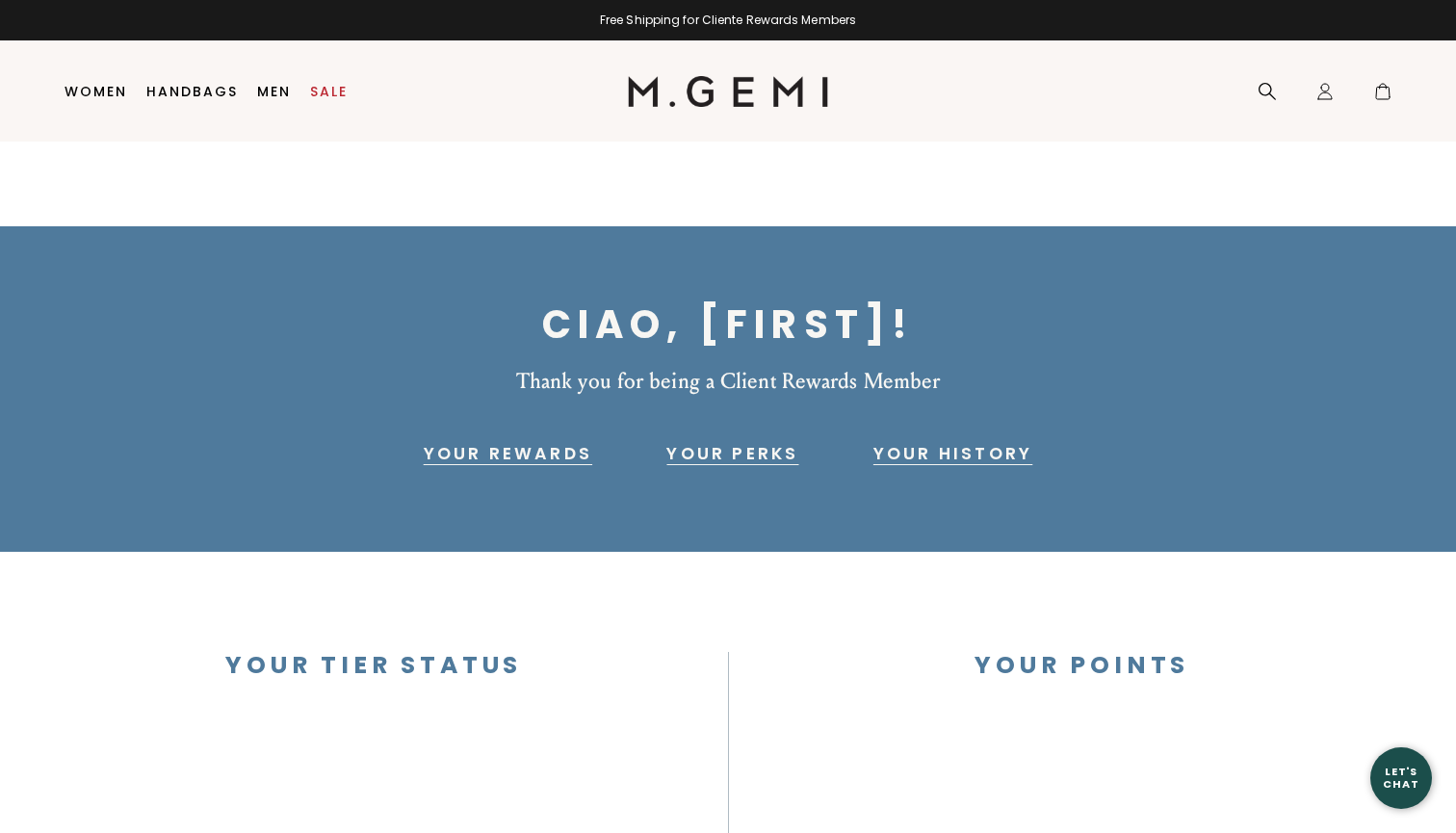 scroll, scrollTop: 0, scrollLeft: 0, axis: both 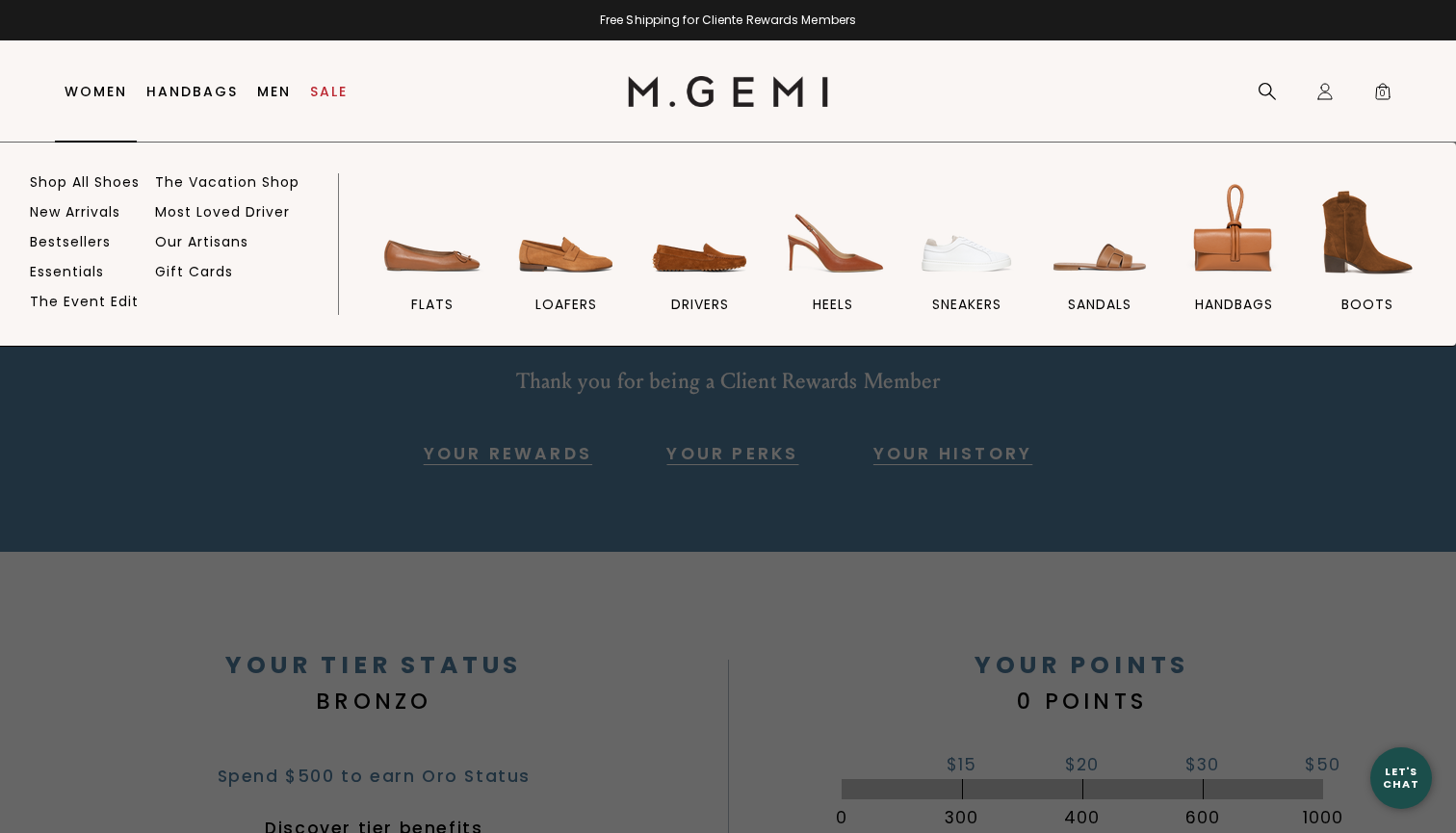 click on "Women" at bounding box center (95, 91) 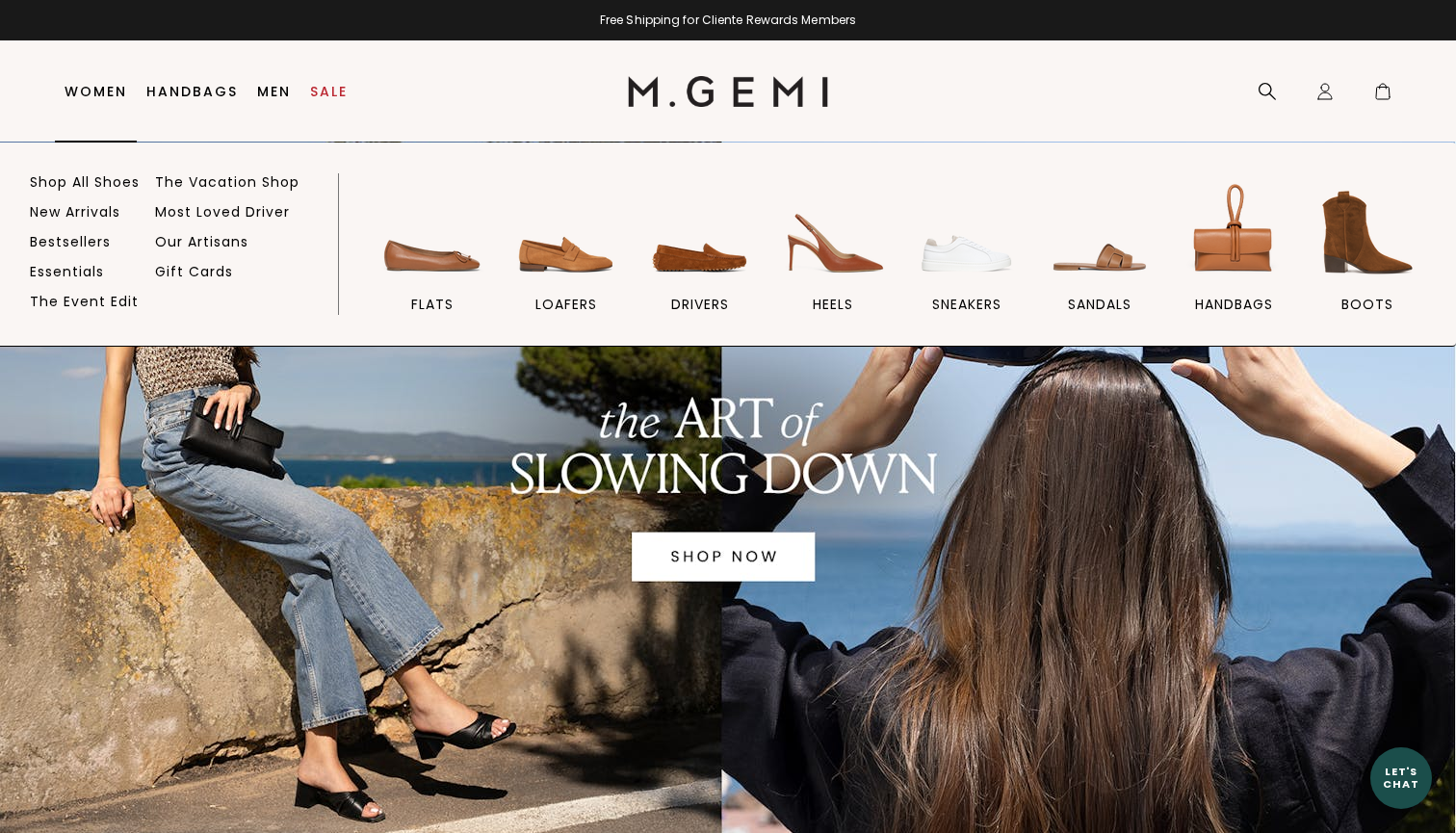 scroll, scrollTop: 0, scrollLeft: 0, axis: both 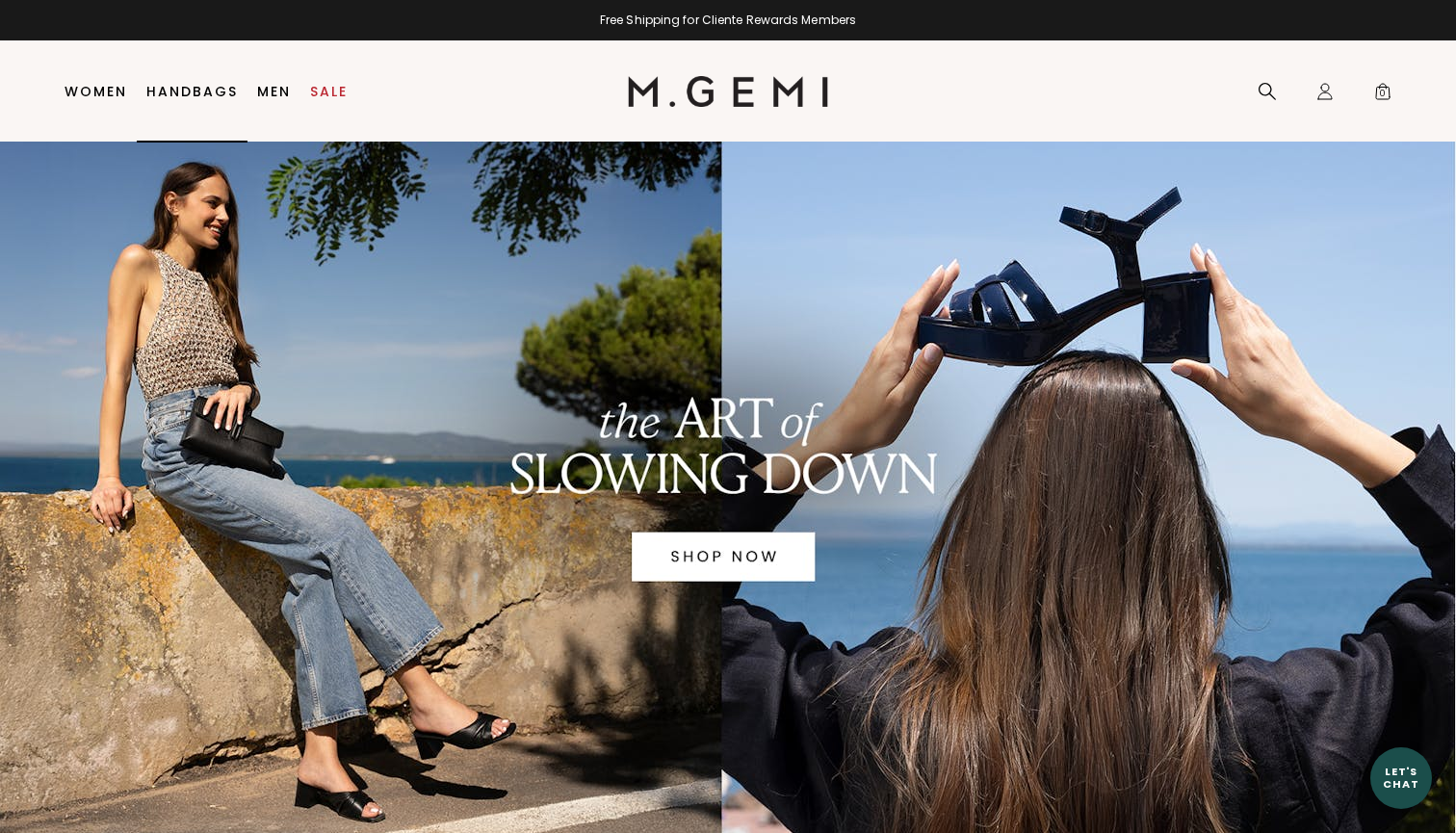 click on "Handbags" at bounding box center (192, 91) 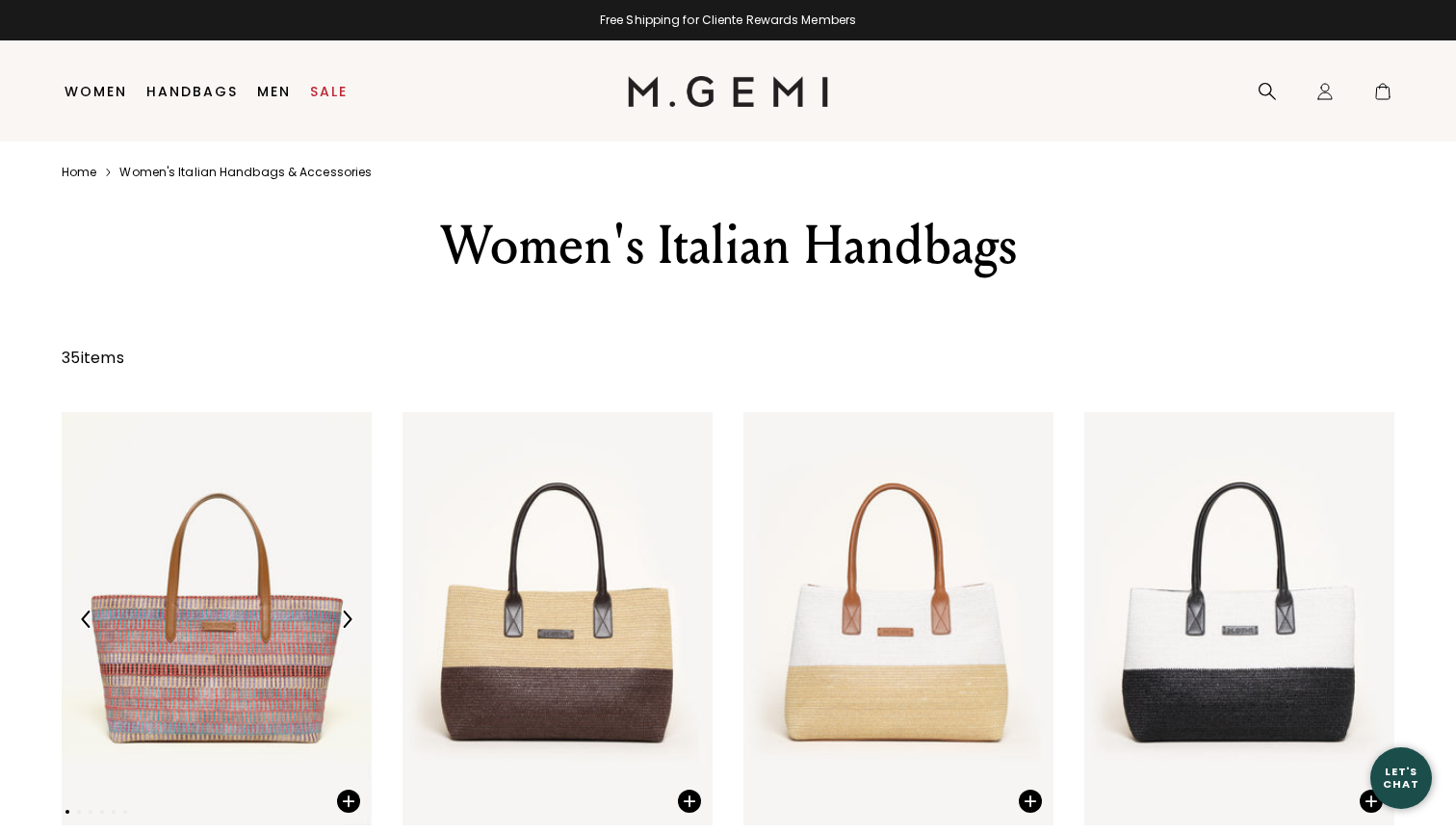 scroll, scrollTop: 0, scrollLeft: 0, axis: both 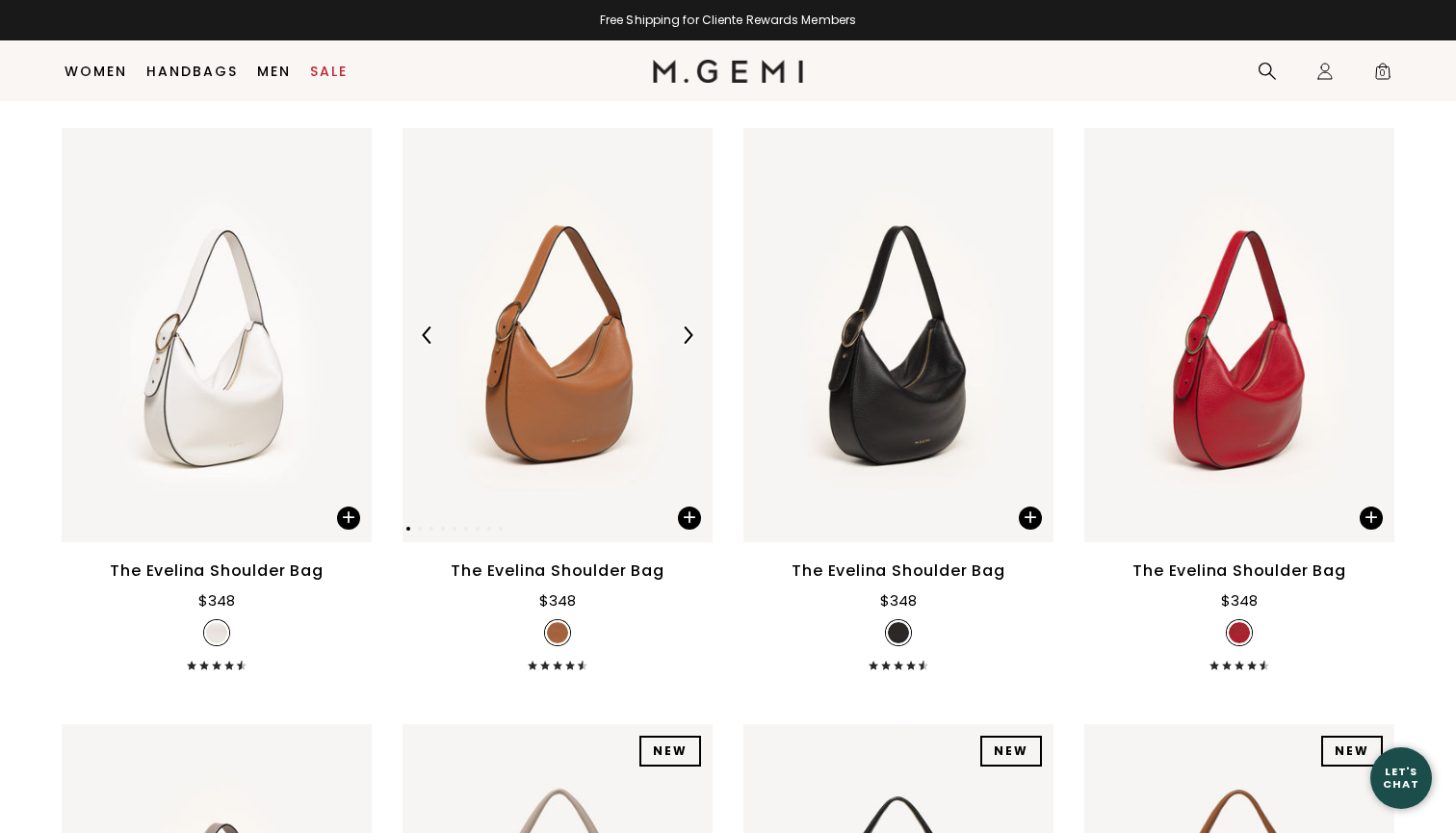 click at bounding box center [688, 335] 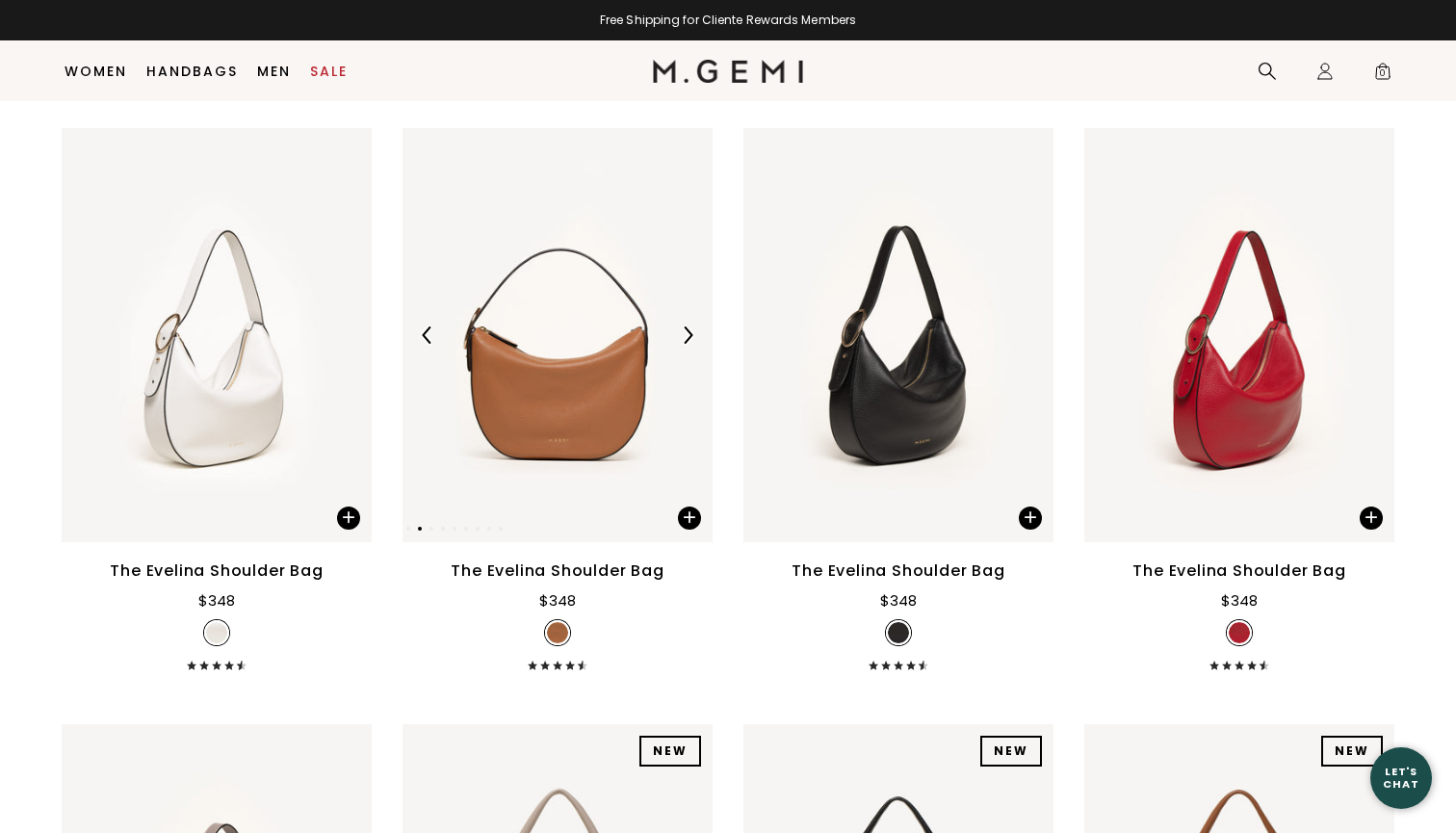 click at bounding box center (688, 335) 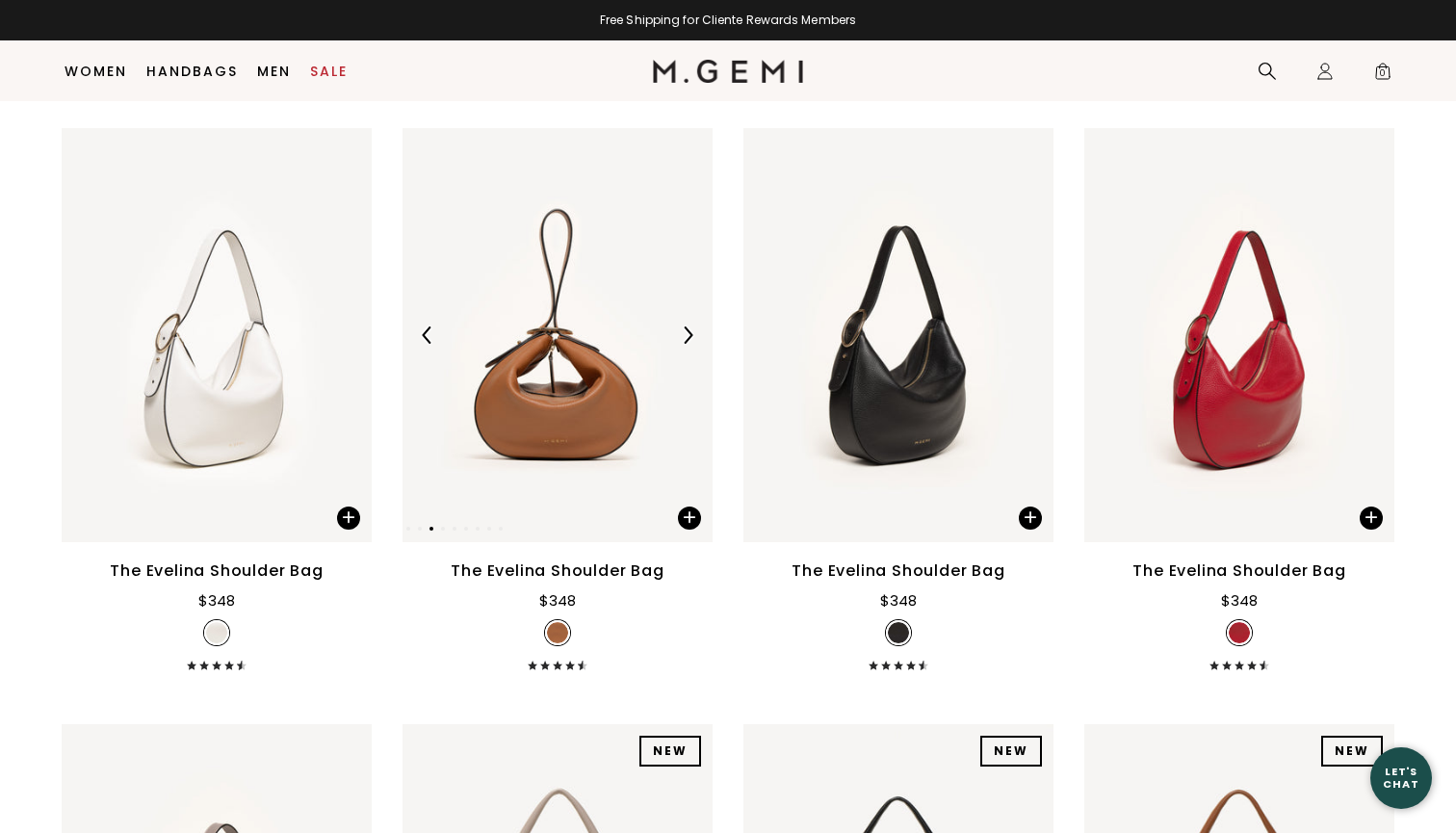 click at bounding box center (688, 335) 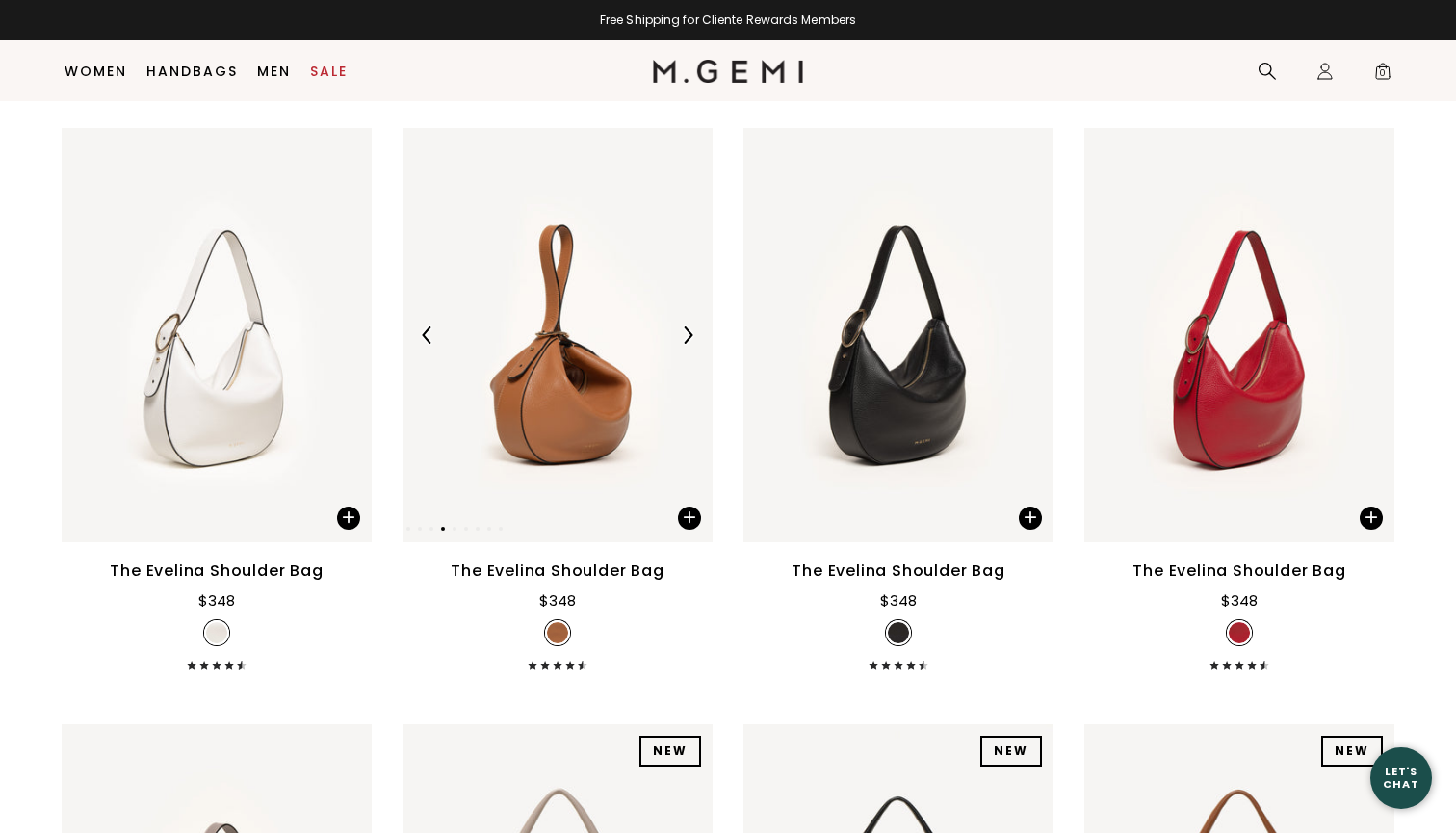 click at bounding box center (688, 335) 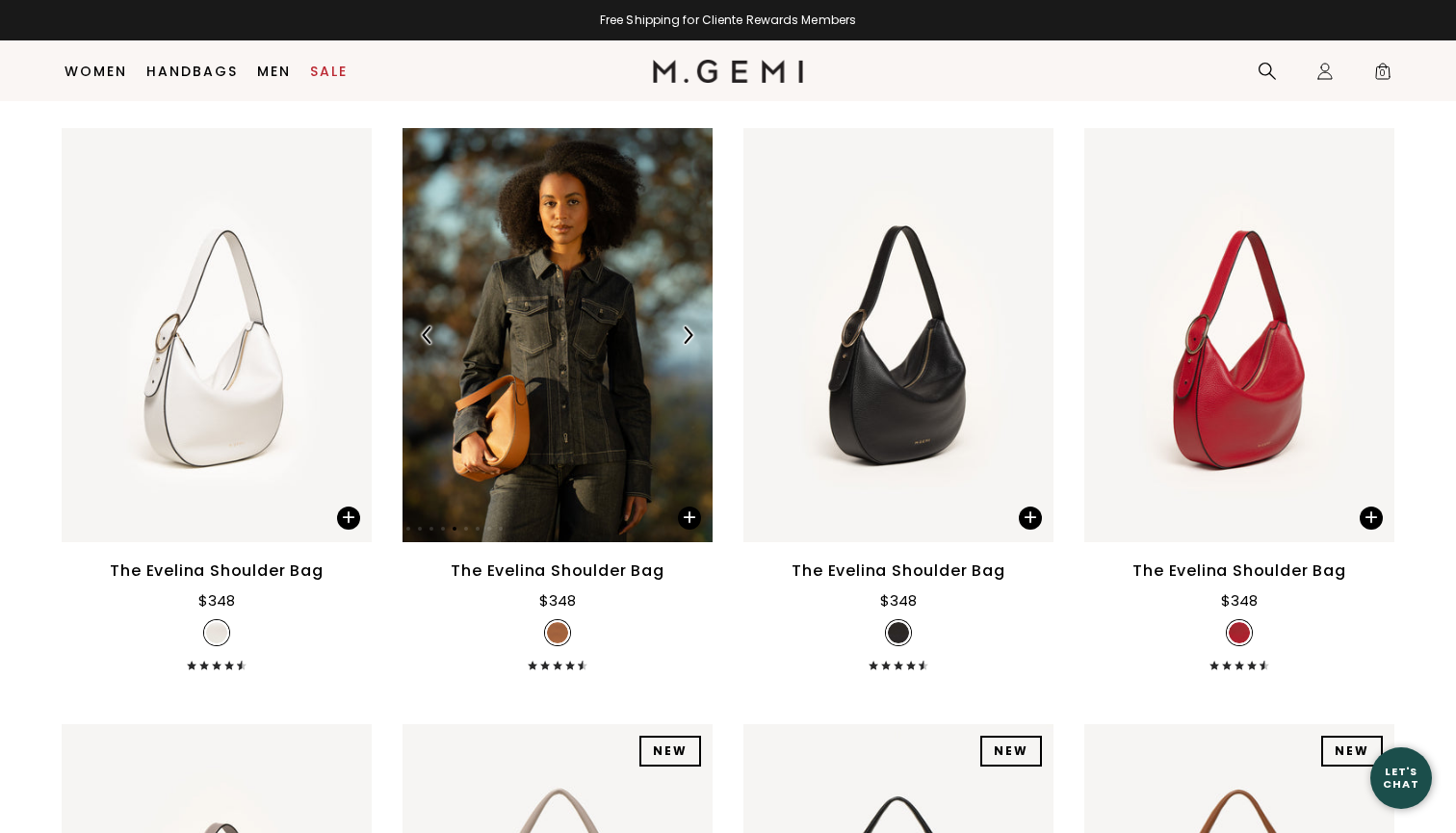 click at bounding box center [688, 335] 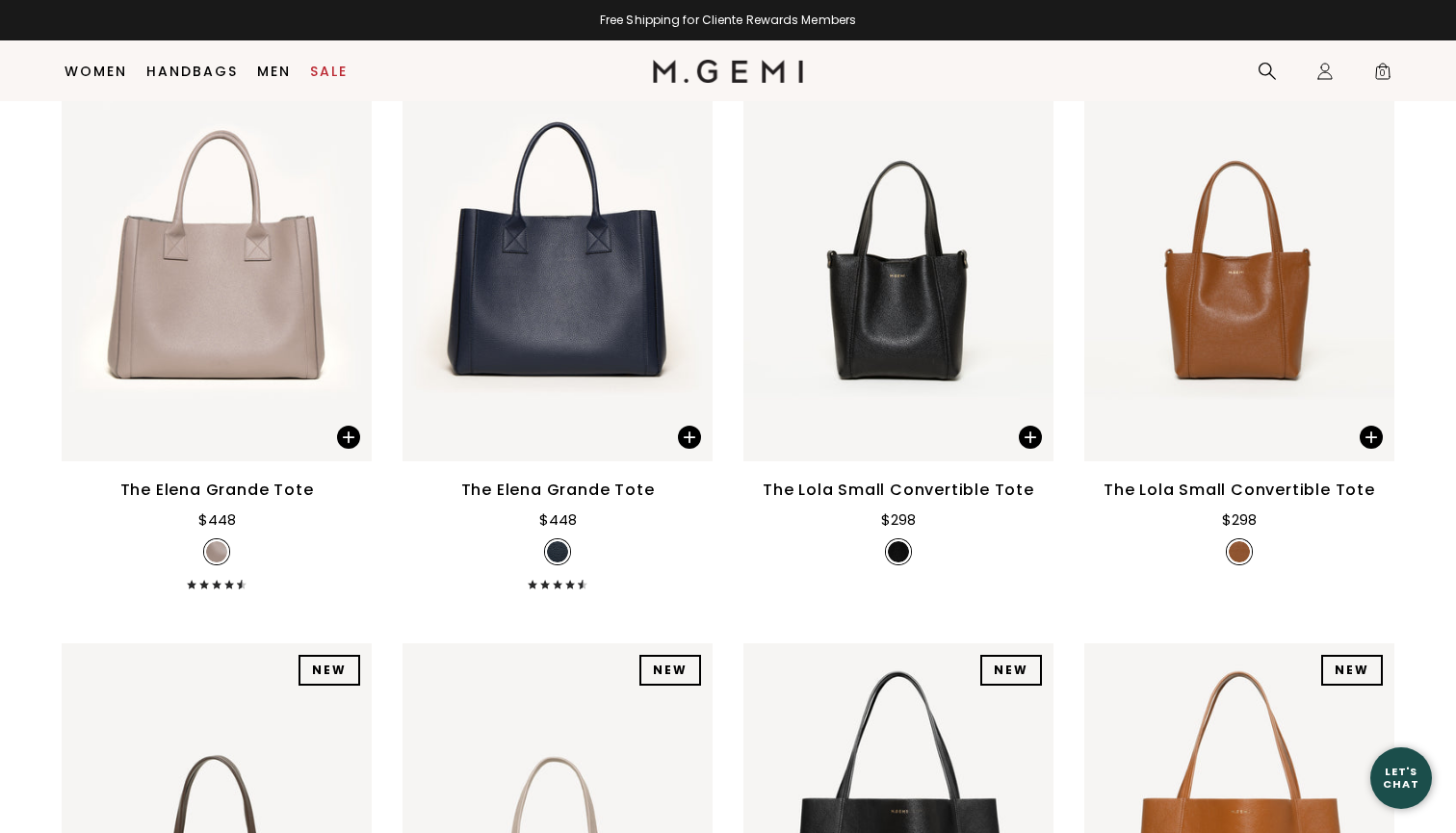 scroll, scrollTop: 3944, scrollLeft: 0, axis: vertical 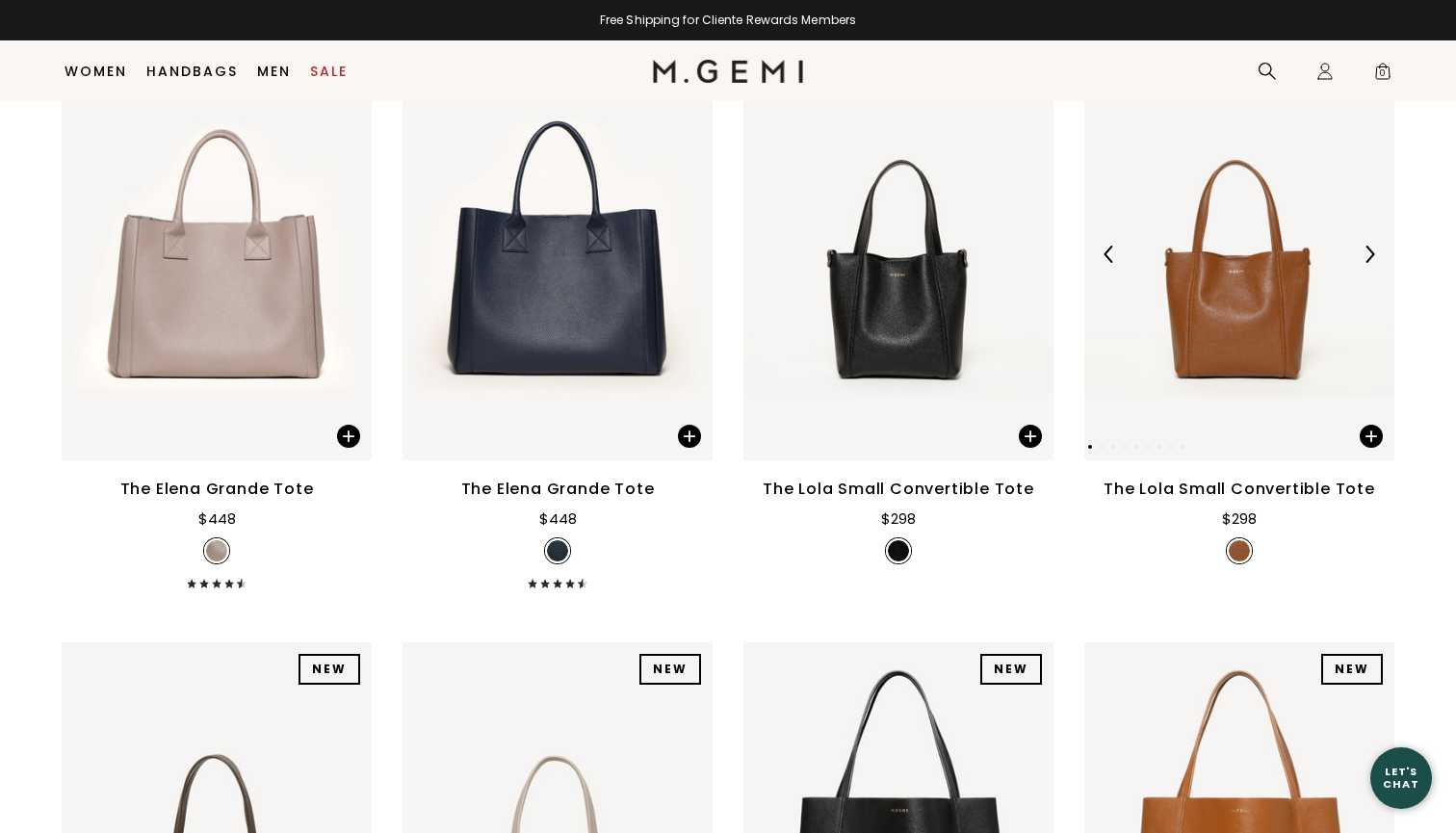 click at bounding box center [1369, 254] 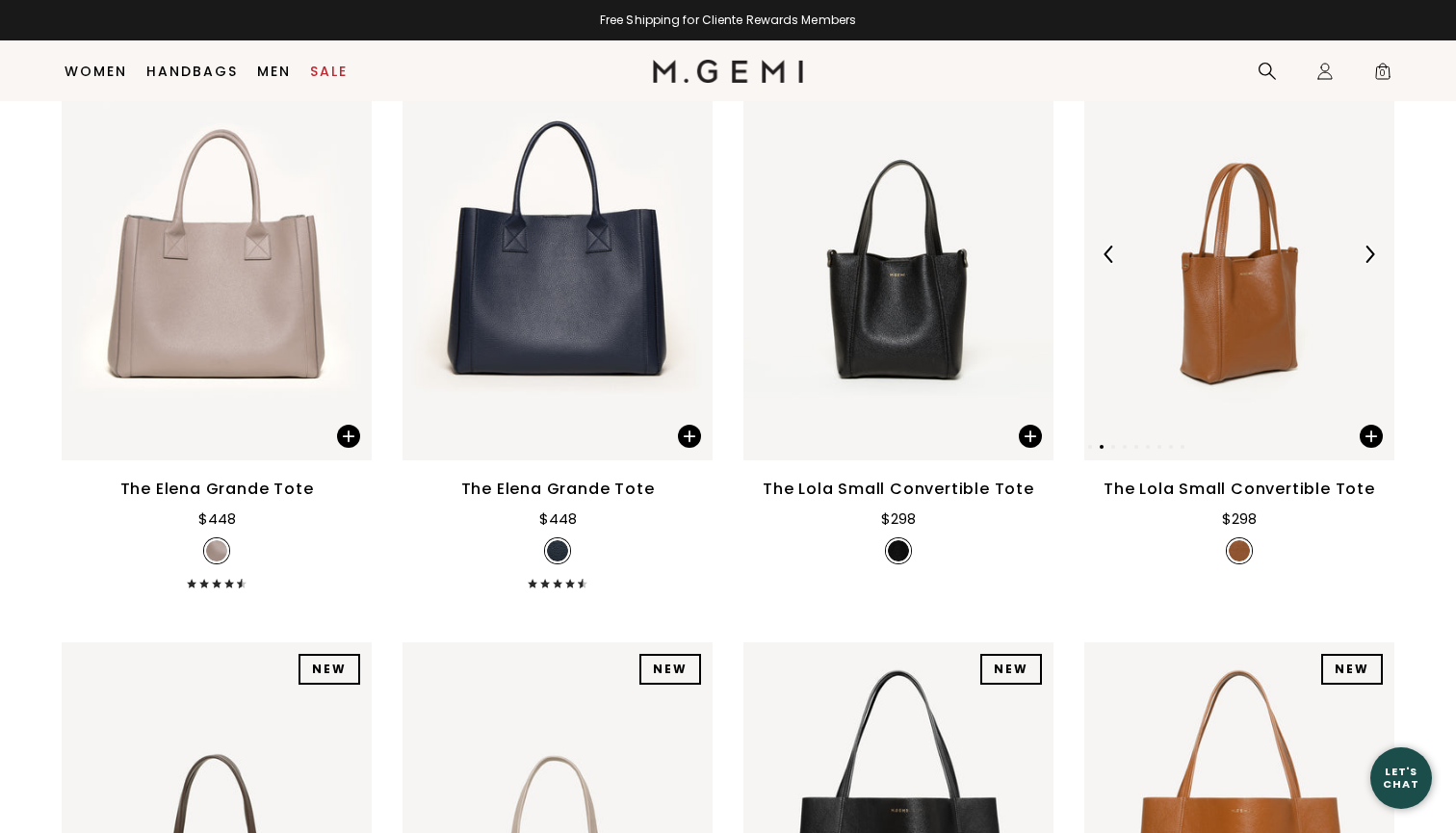 click at bounding box center [1369, 254] 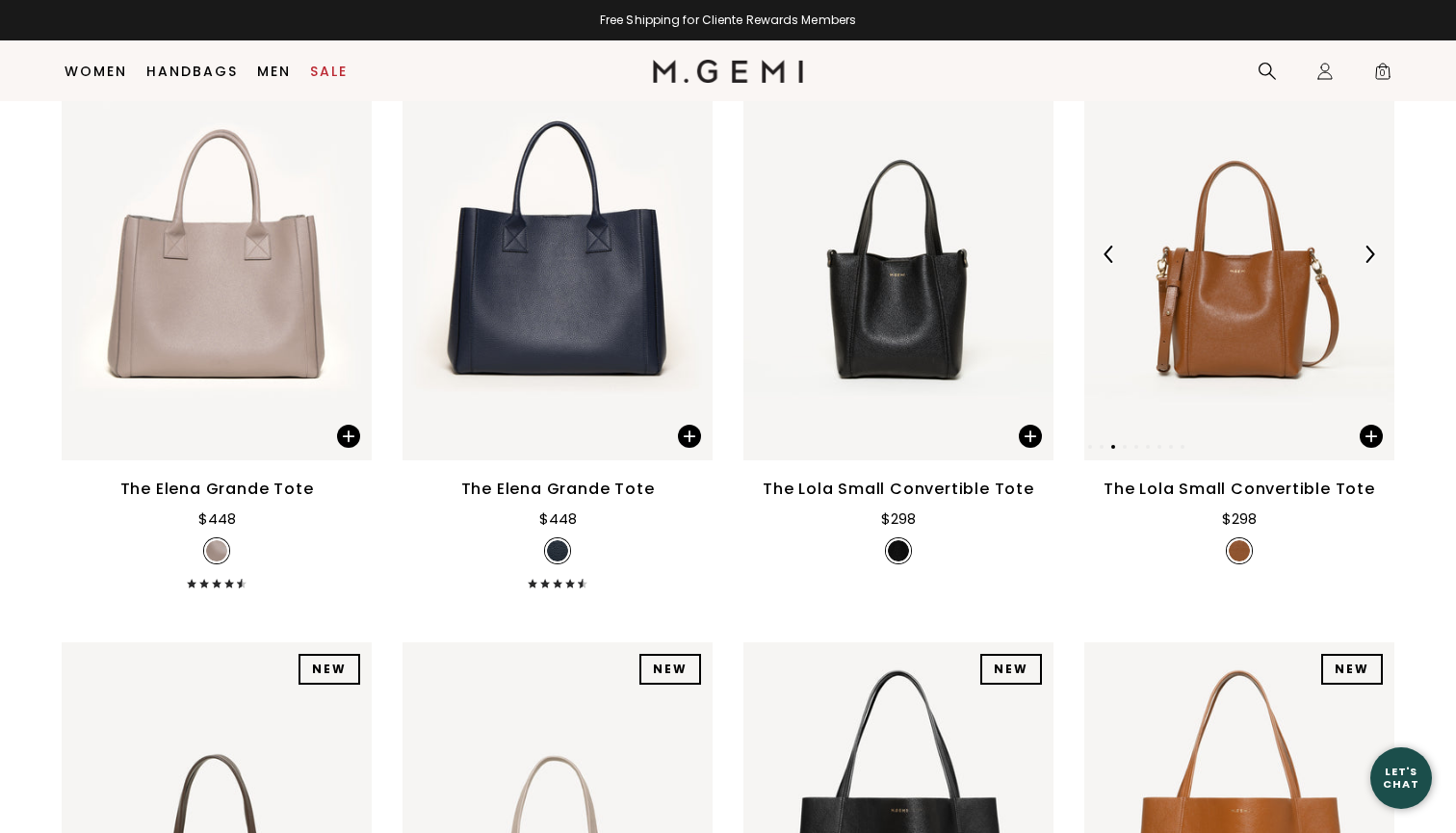 click at bounding box center [1369, 254] 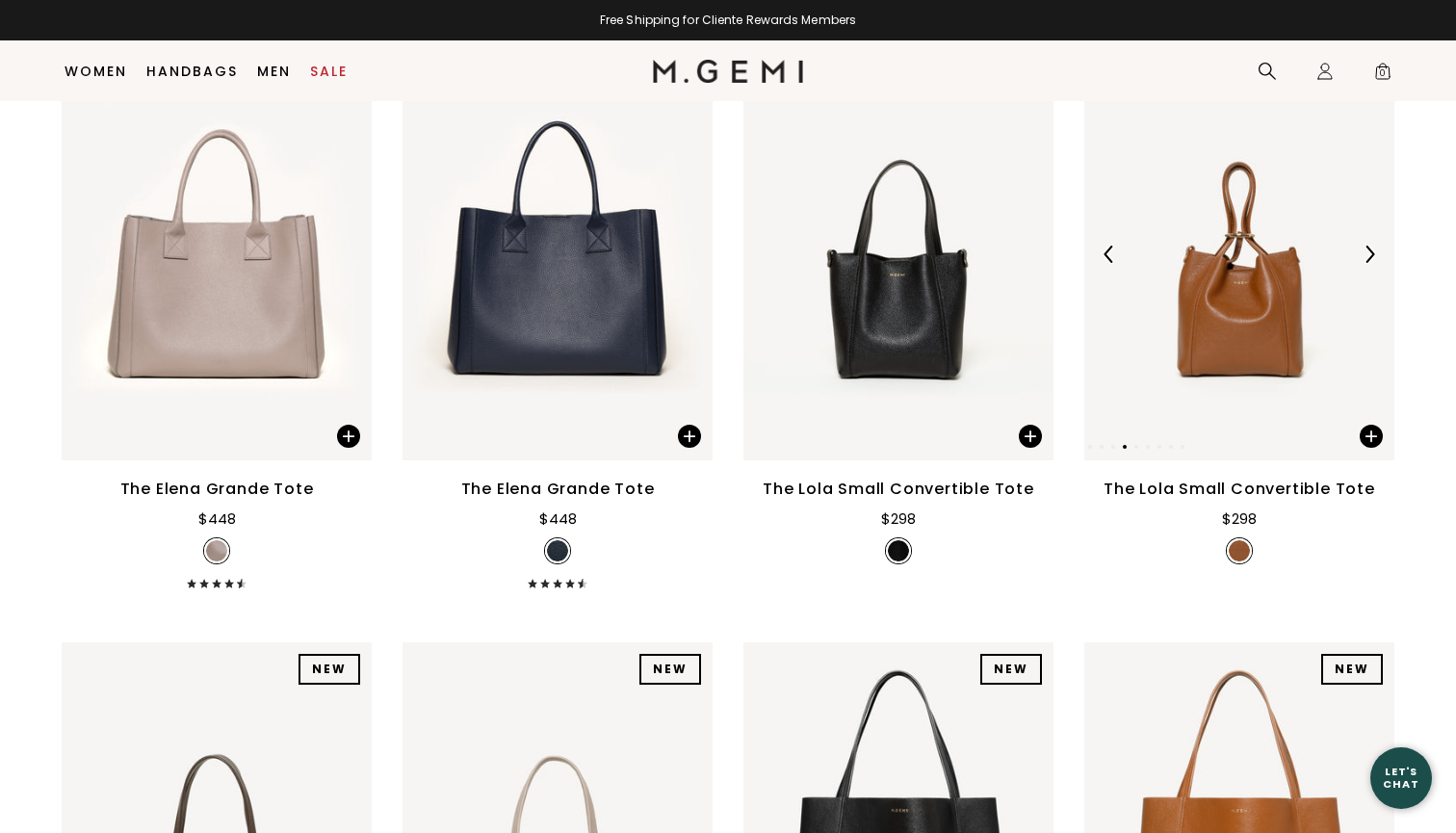 click at bounding box center (1369, 254) 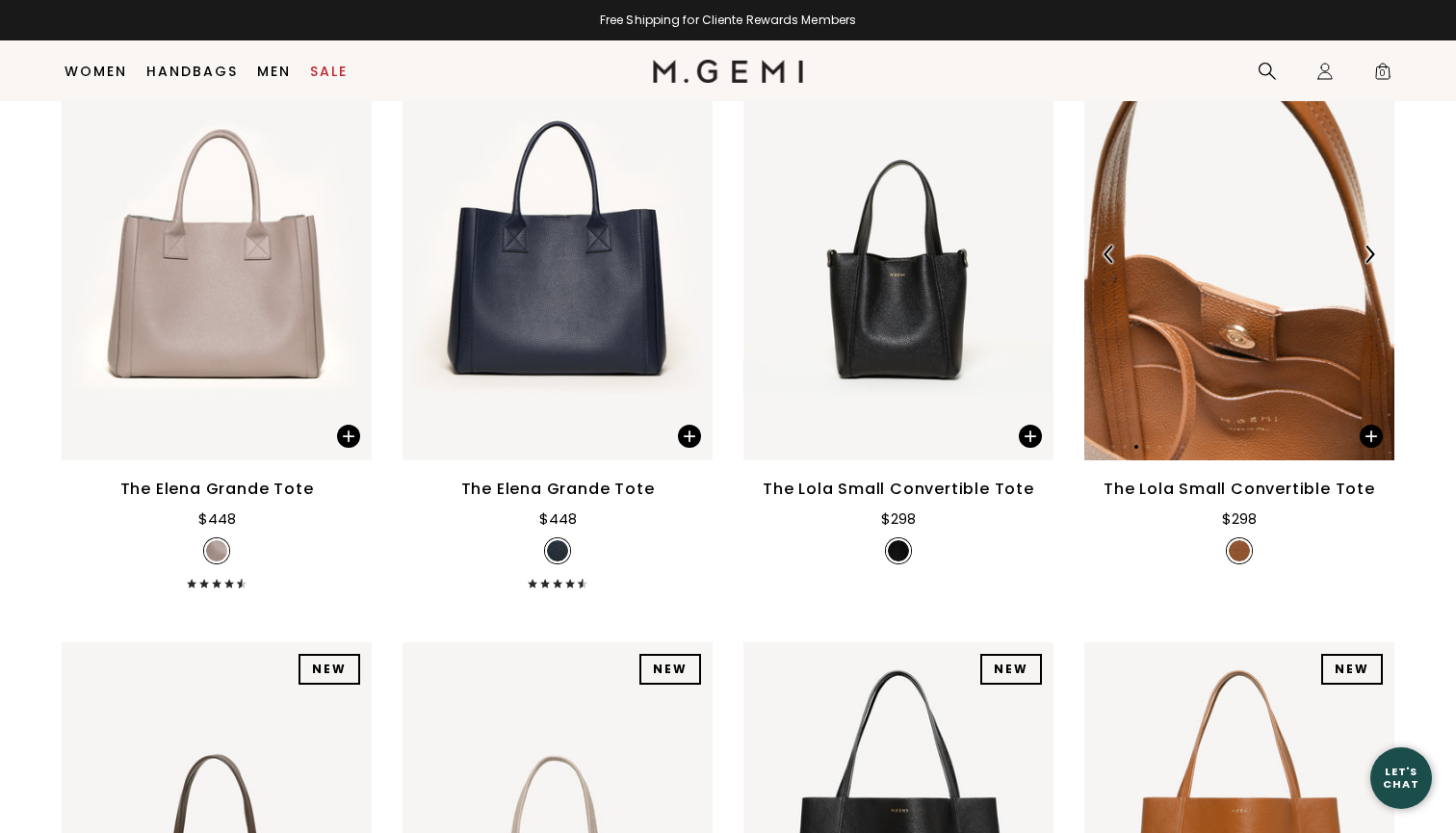 click at bounding box center (1369, 254) 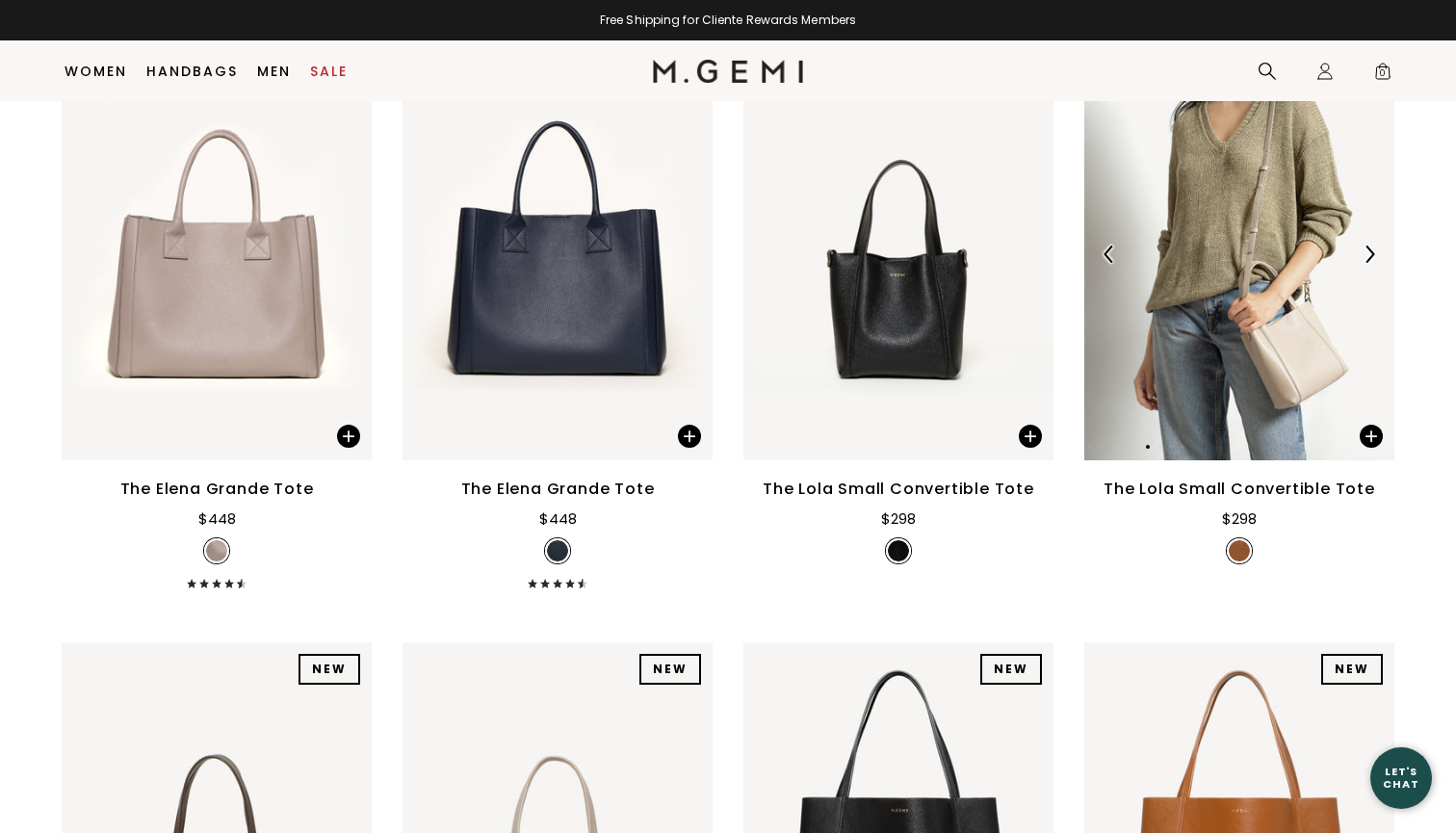 click at bounding box center (1369, 254) 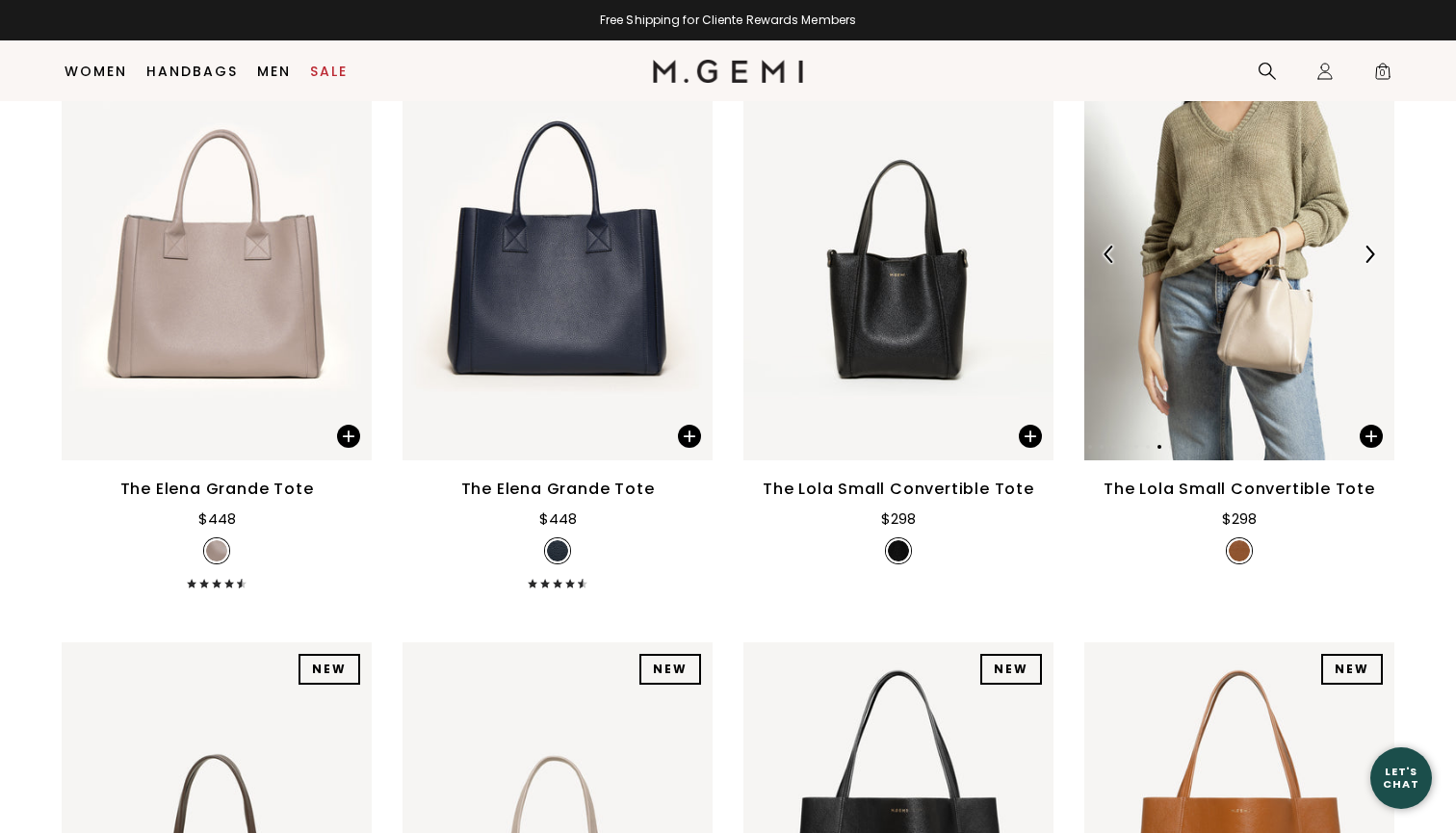 click at bounding box center [1369, 254] 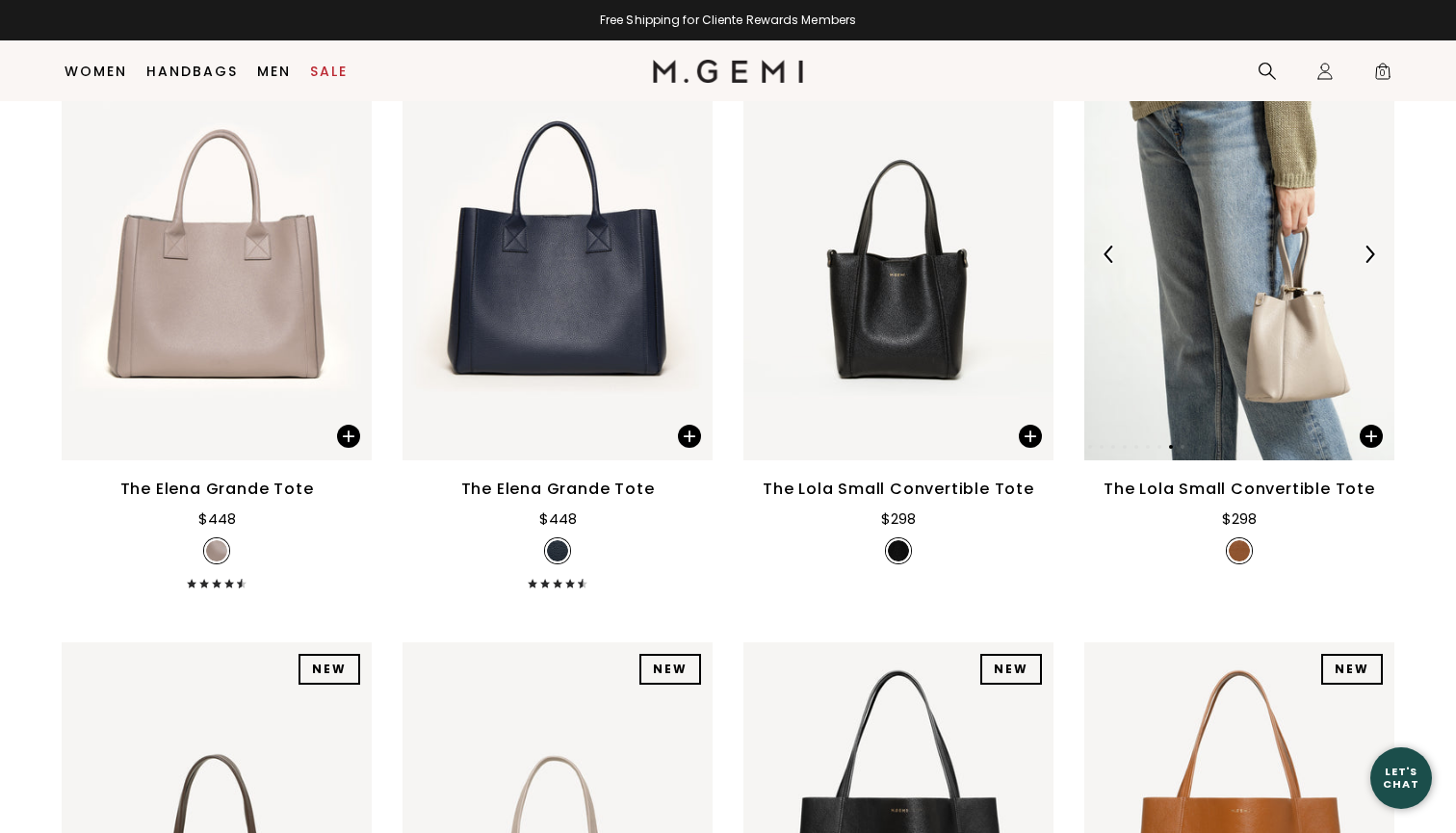 click at bounding box center [1369, 254] 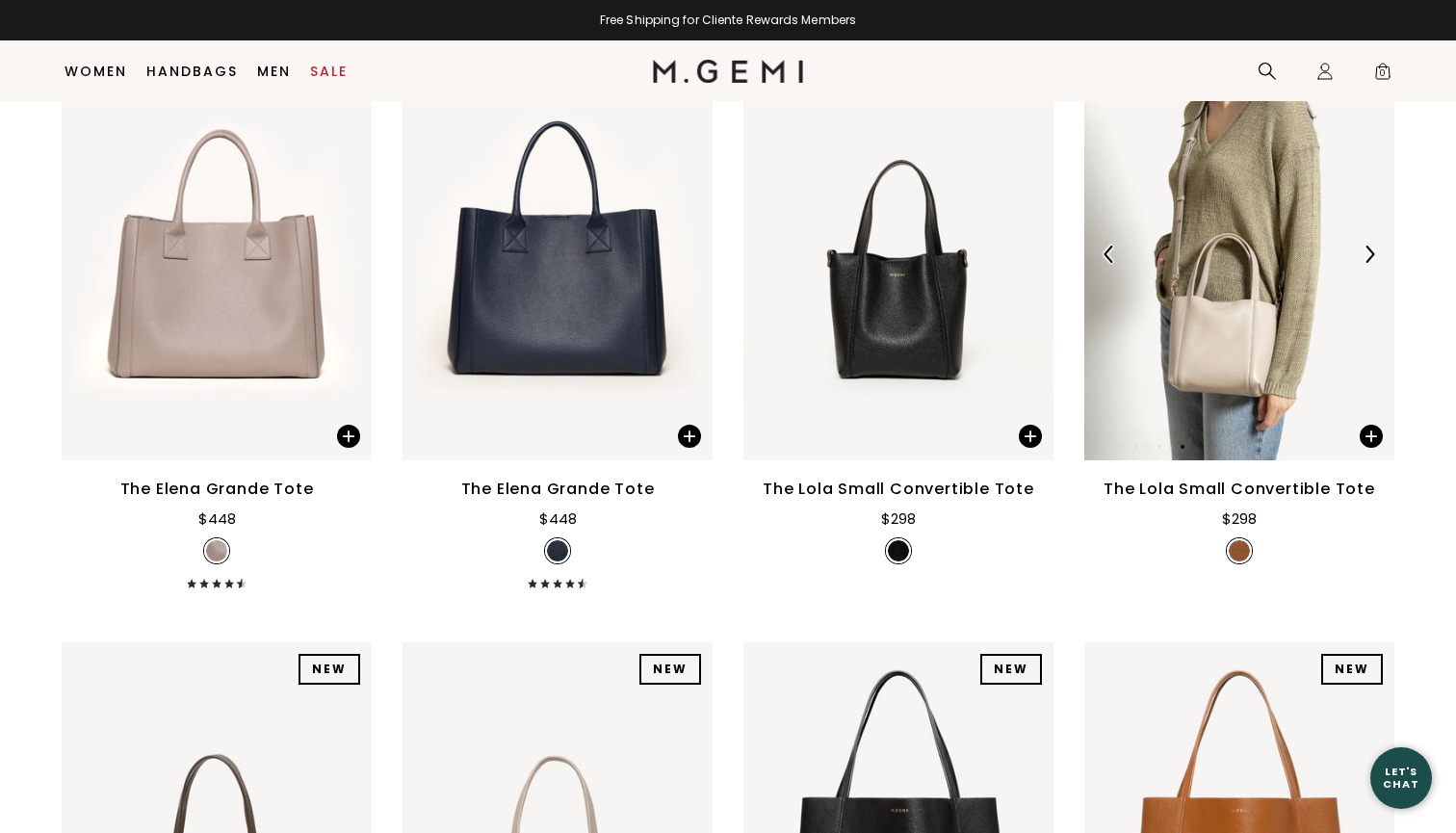 click at bounding box center [1369, 254] 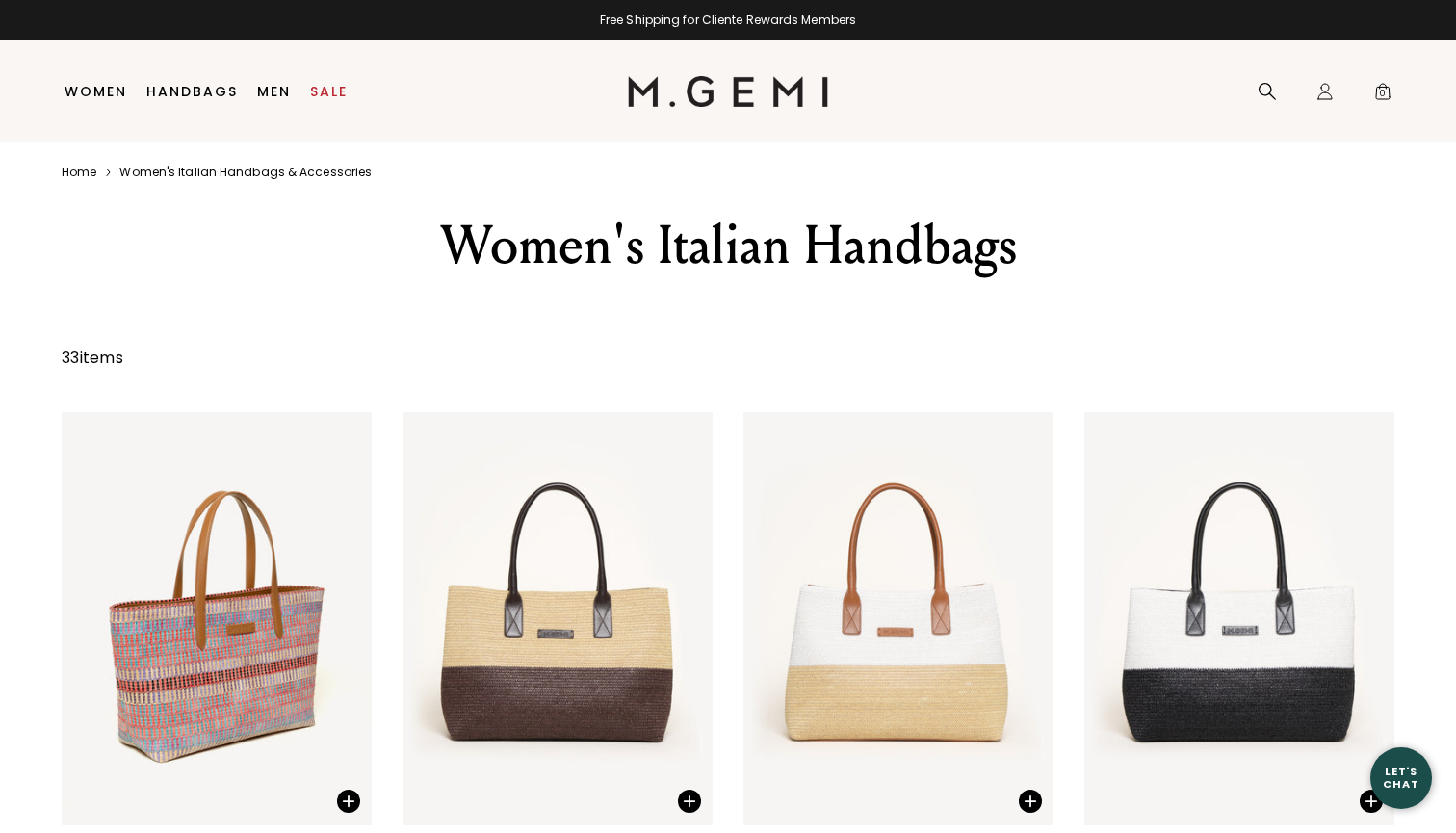 scroll, scrollTop: 0, scrollLeft: 0, axis: both 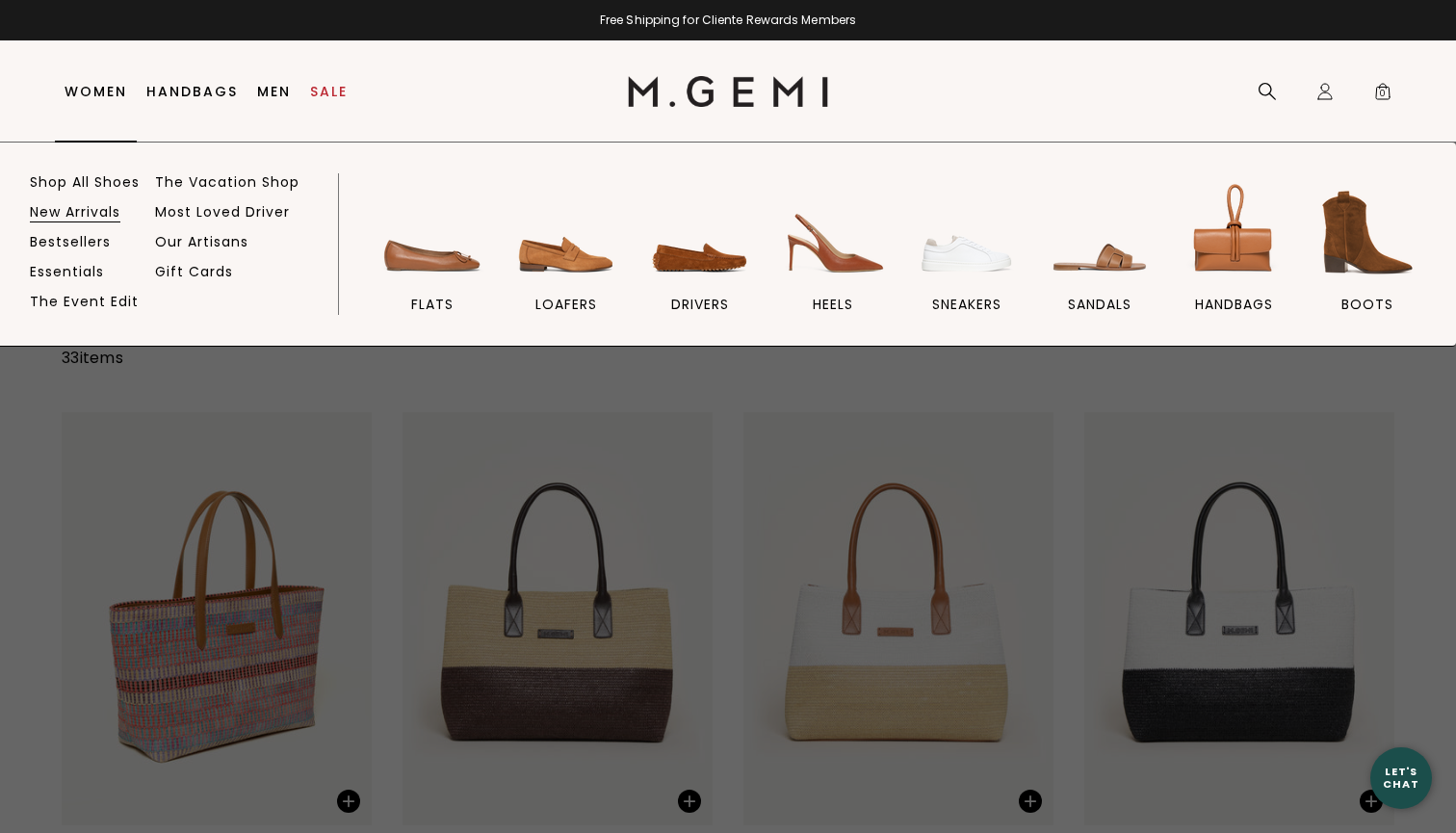 click on "New Arrivals" at bounding box center [75, 212] 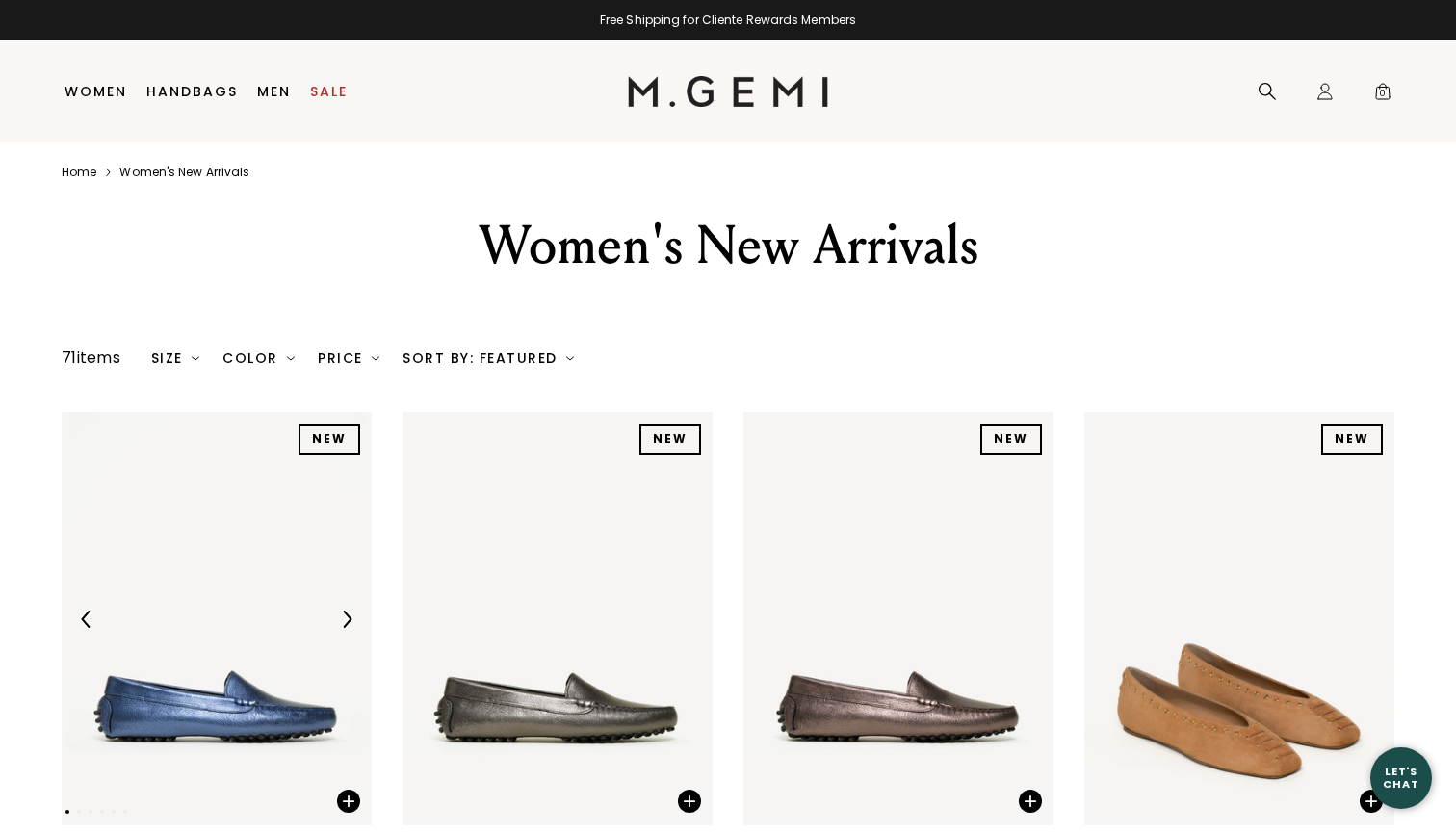 scroll, scrollTop: 0, scrollLeft: 0, axis: both 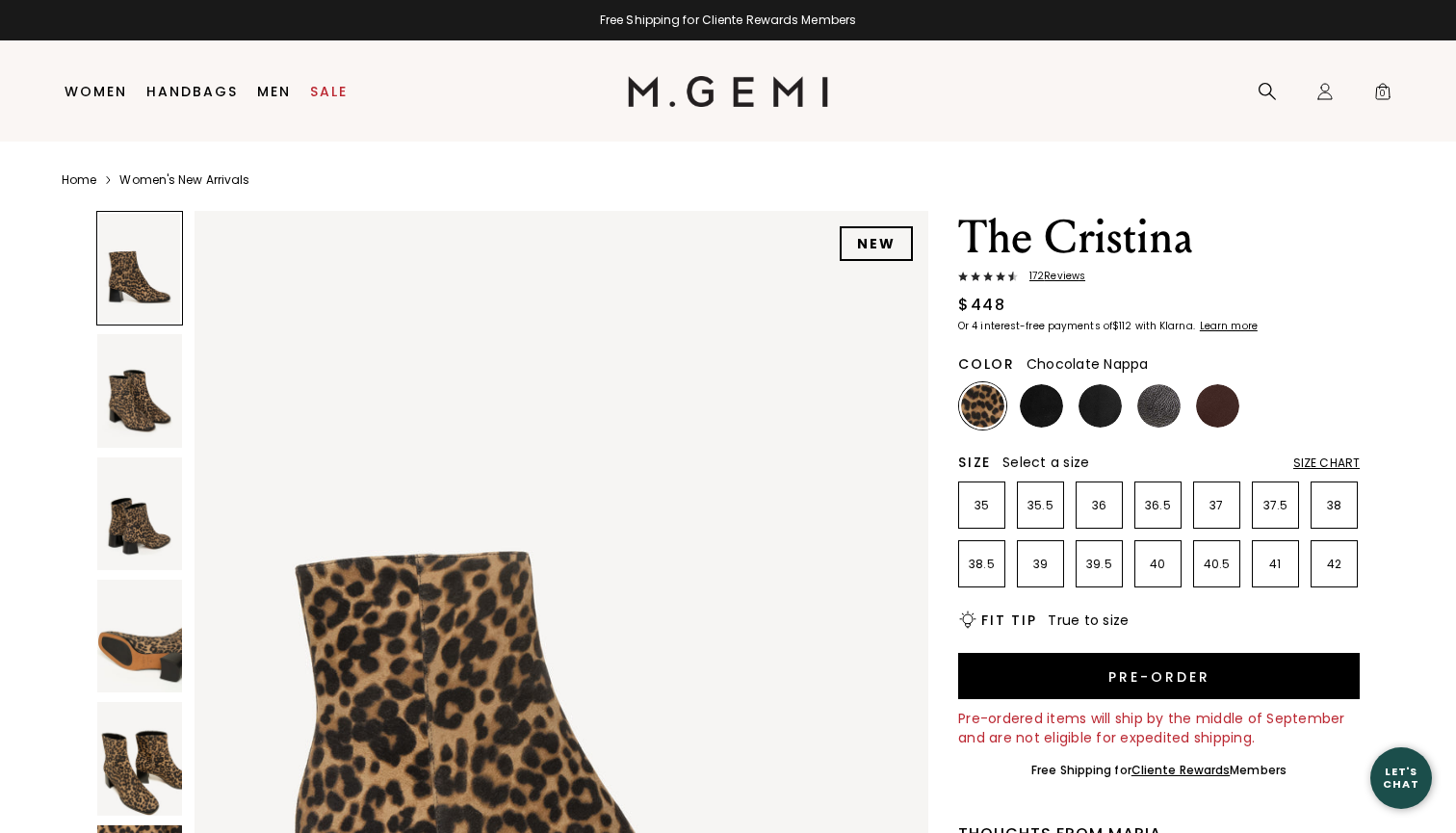 click at bounding box center [1217, 405] 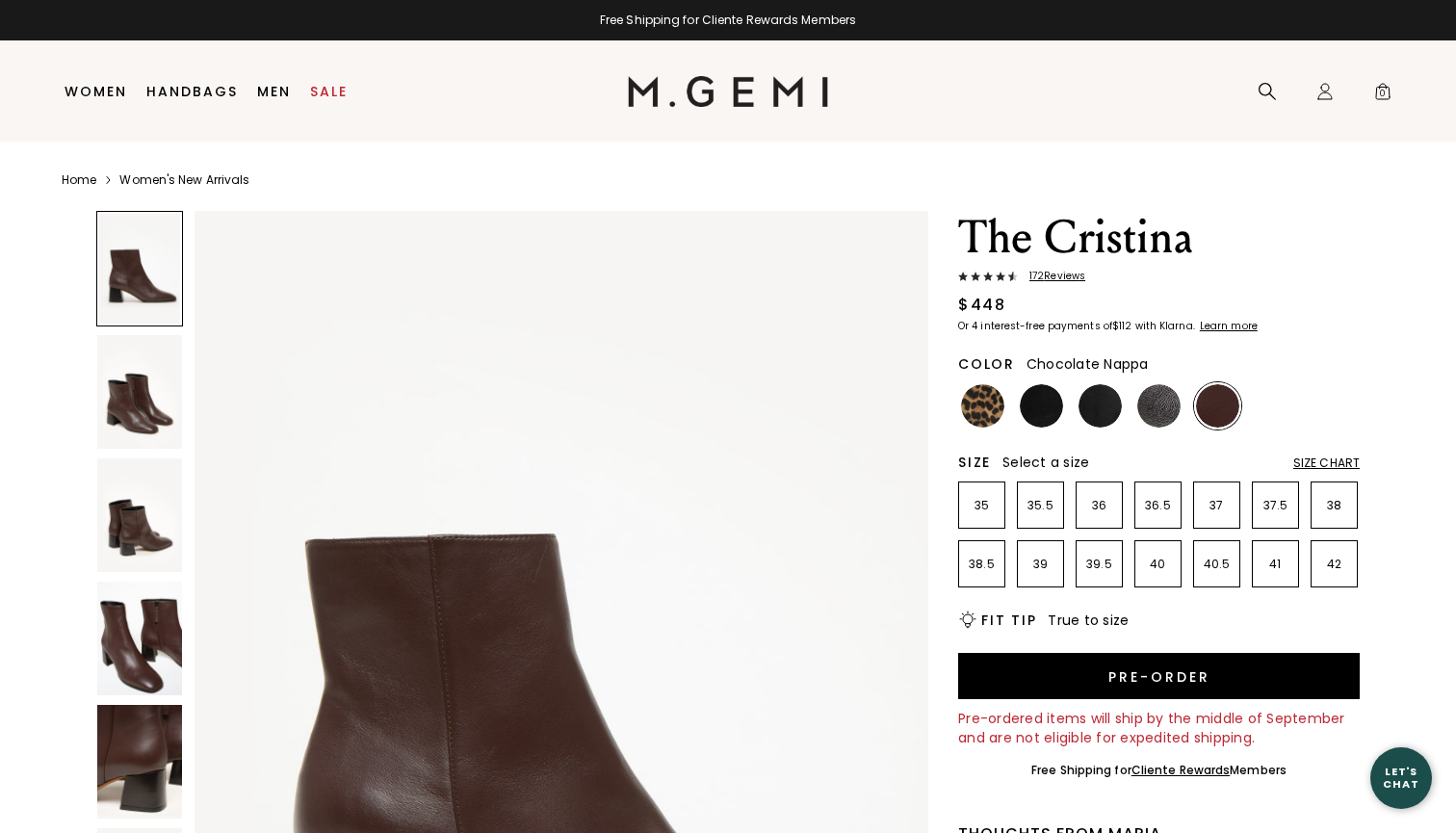 scroll, scrollTop: 0, scrollLeft: 0, axis: both 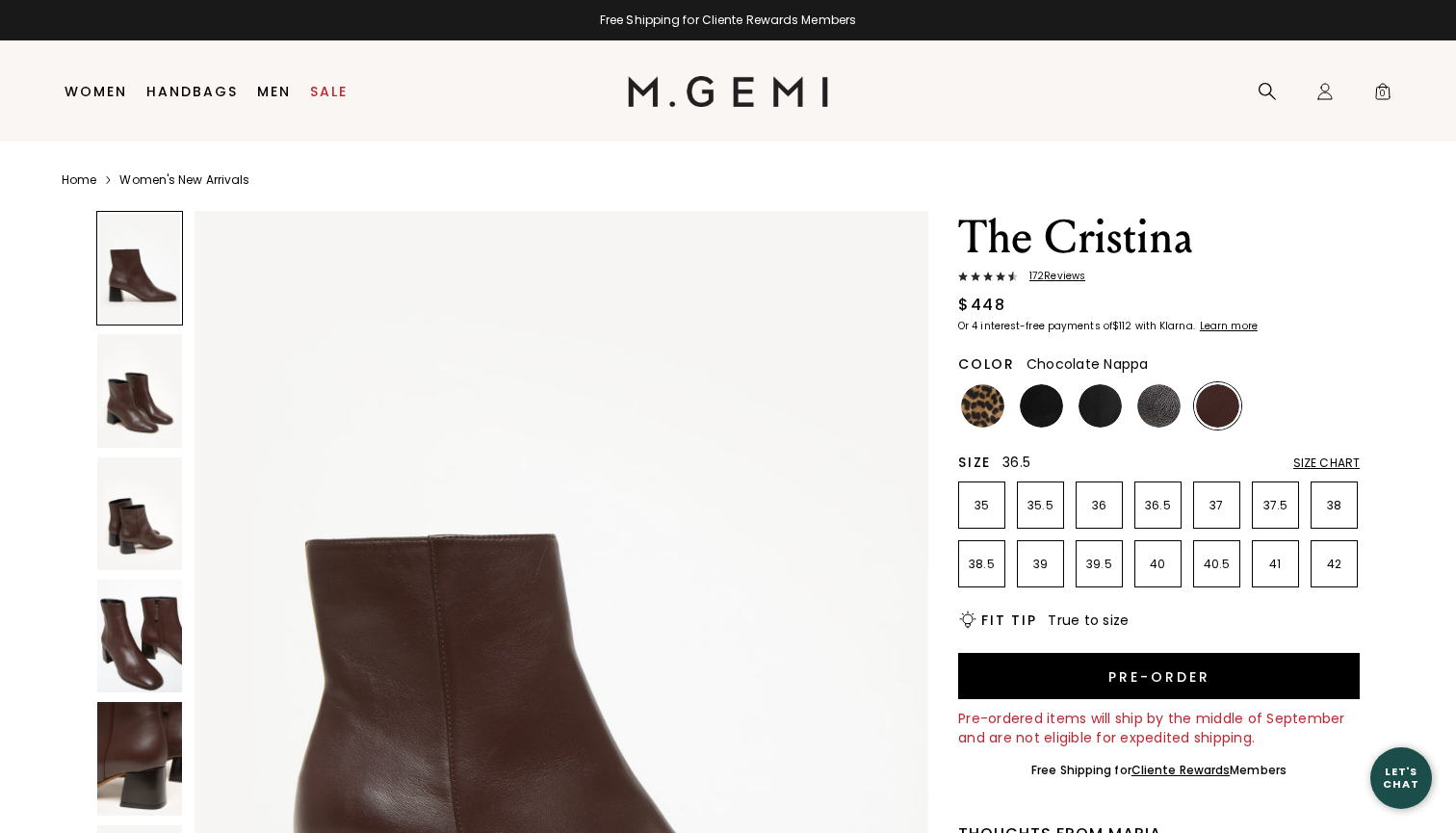 click on "36.5" at bounding box center (1157, 506) 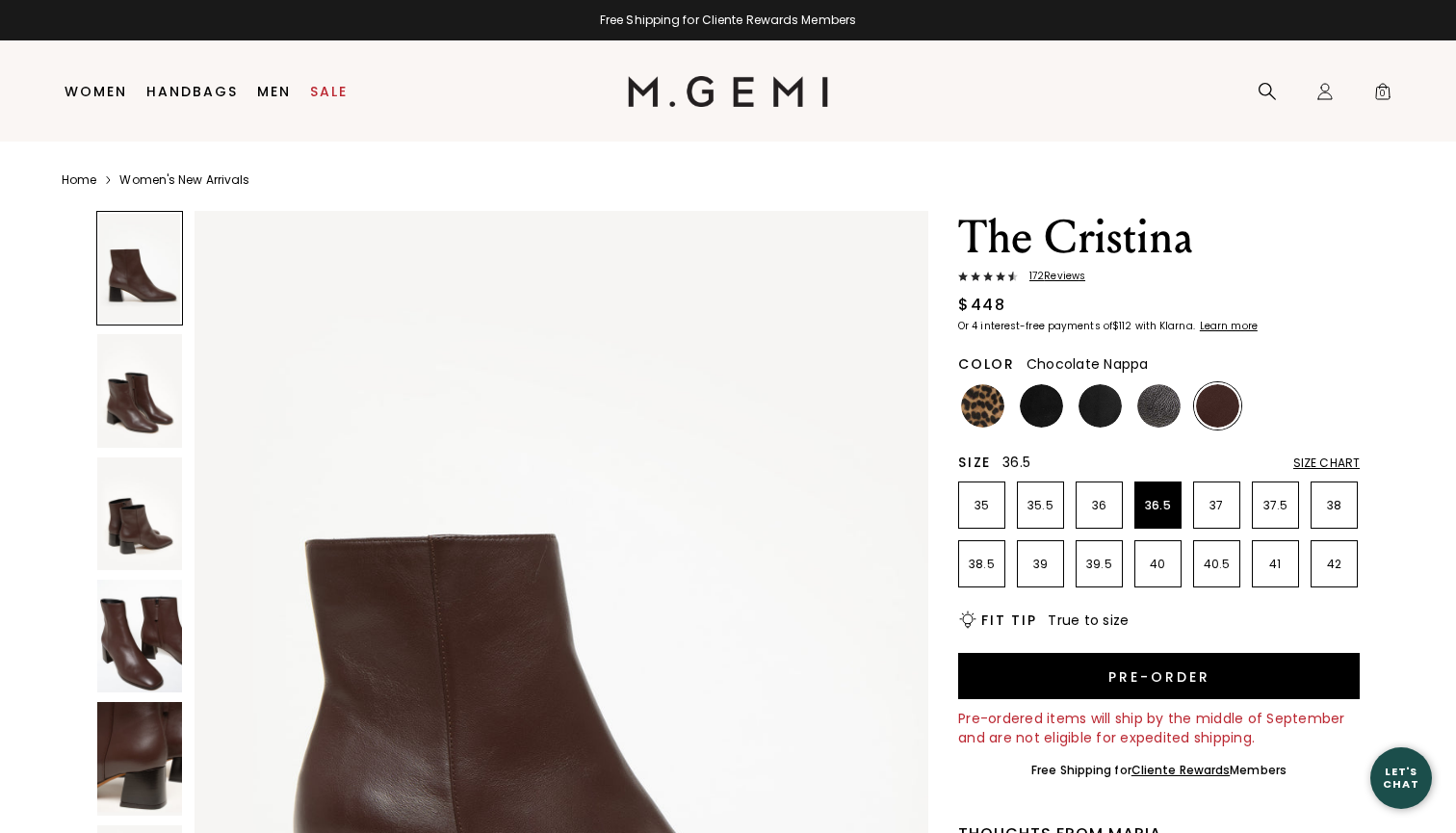 scroll, scrollTop: 0, scrollLeft: 0, axis: both 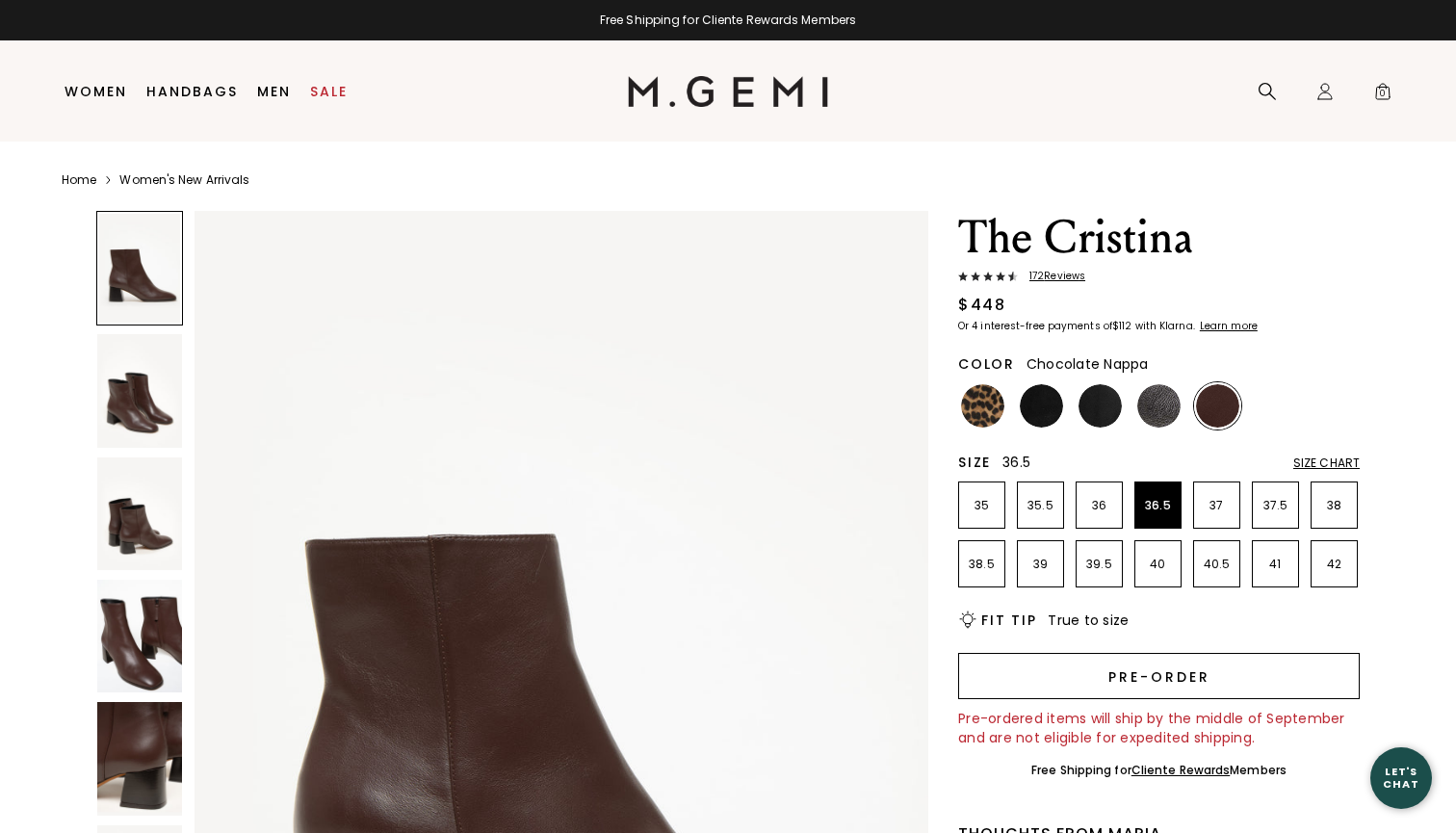 click on "Pre-order" at bounding box center [1158, 676] 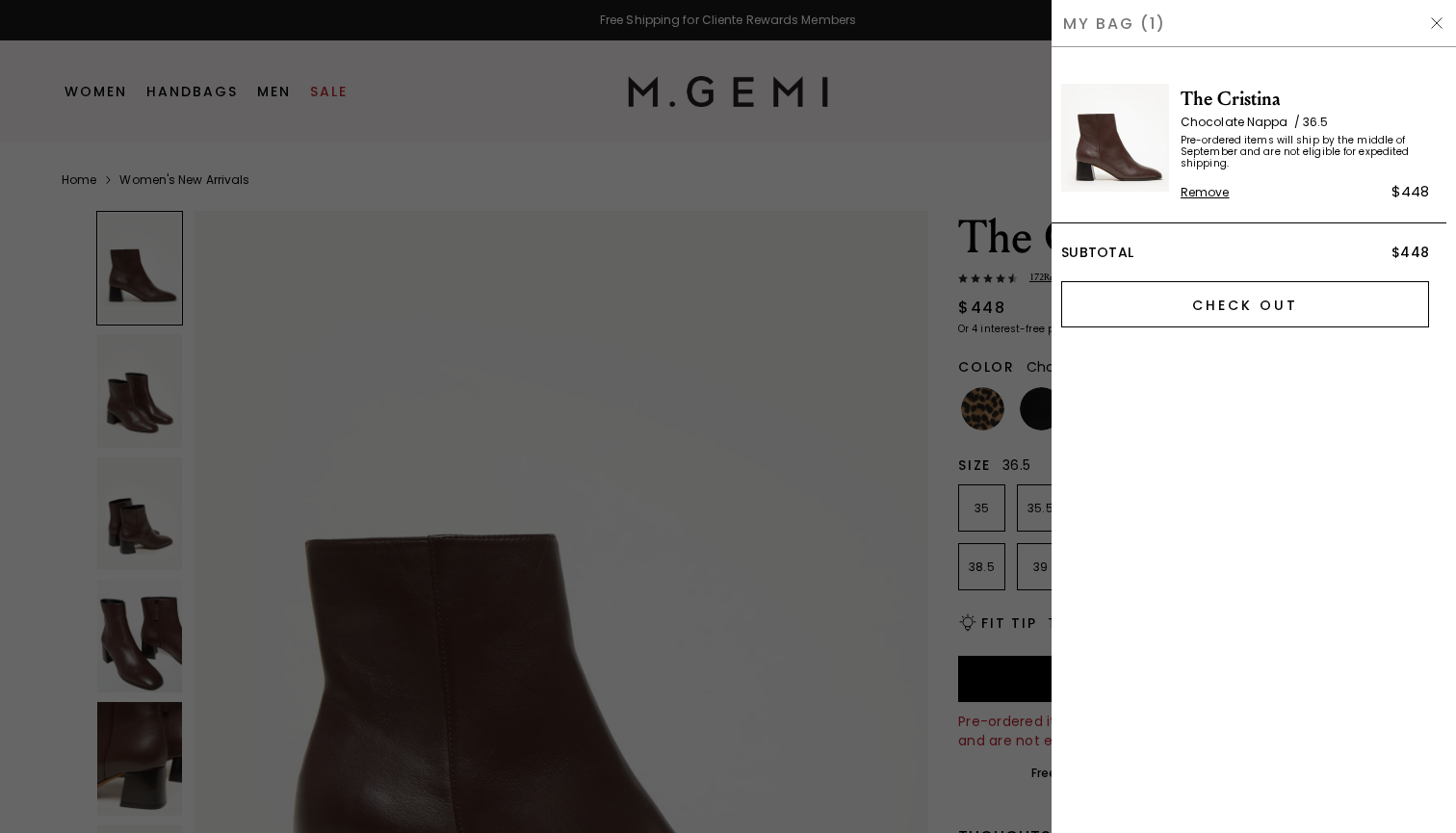 click on "Check Out" at bounding box center (1245, 304) 